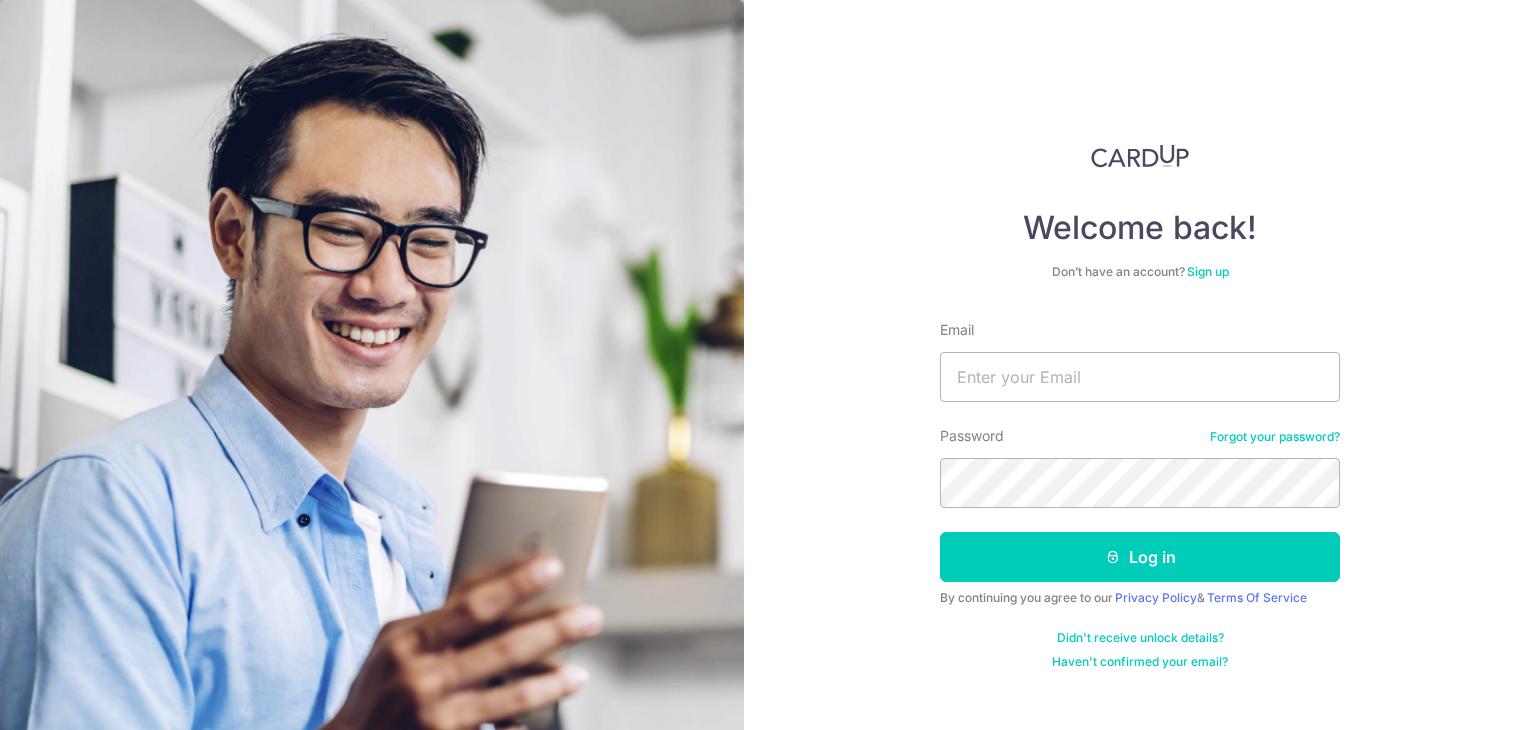 scroll, scrollTop: 0, scrollLeft: 0, axis: both 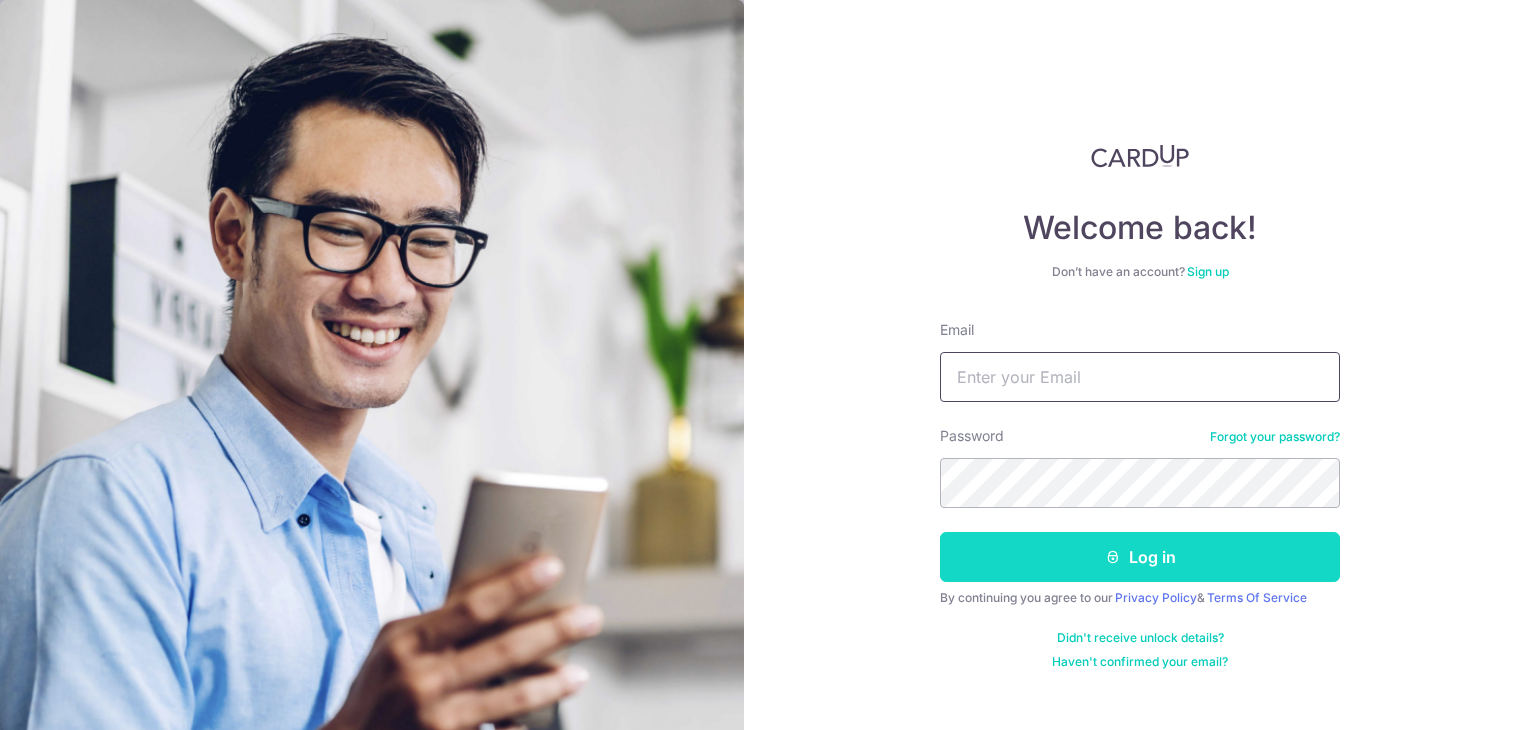 type on "yitjan@singnet.com.sg" 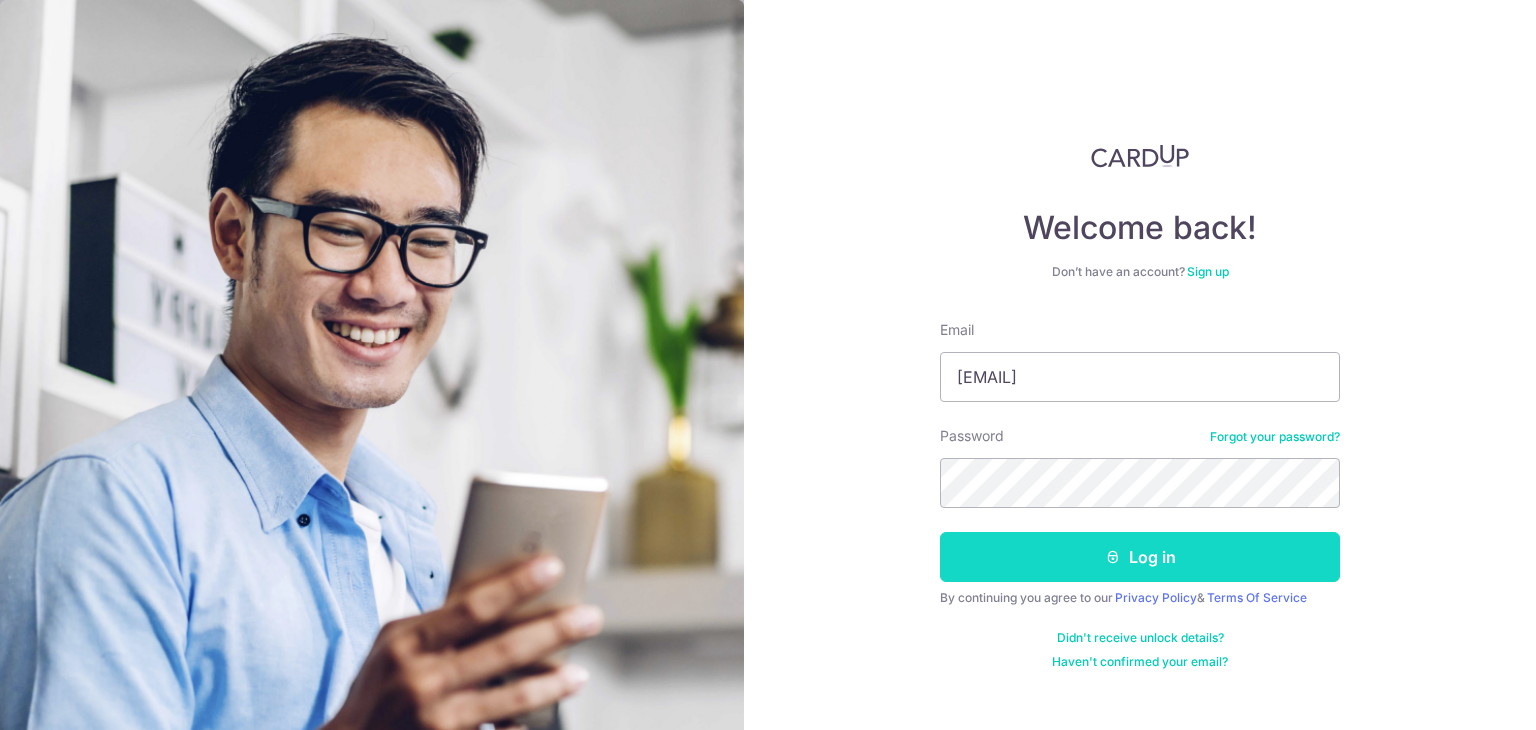 click on "Log in" at bounding box center (1140, 557) 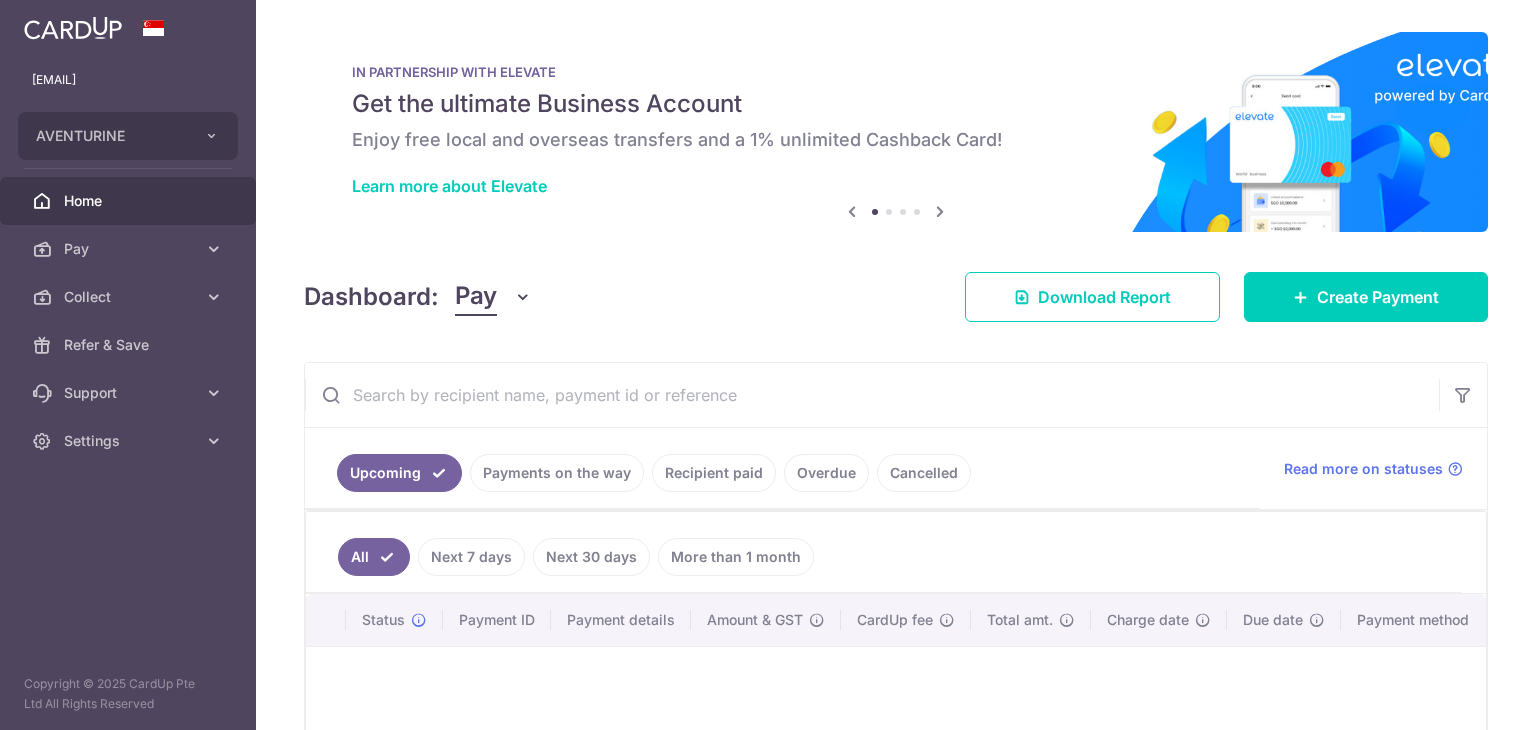 scroll, scrollTop: 0, scrollLeft: 0, axis: both 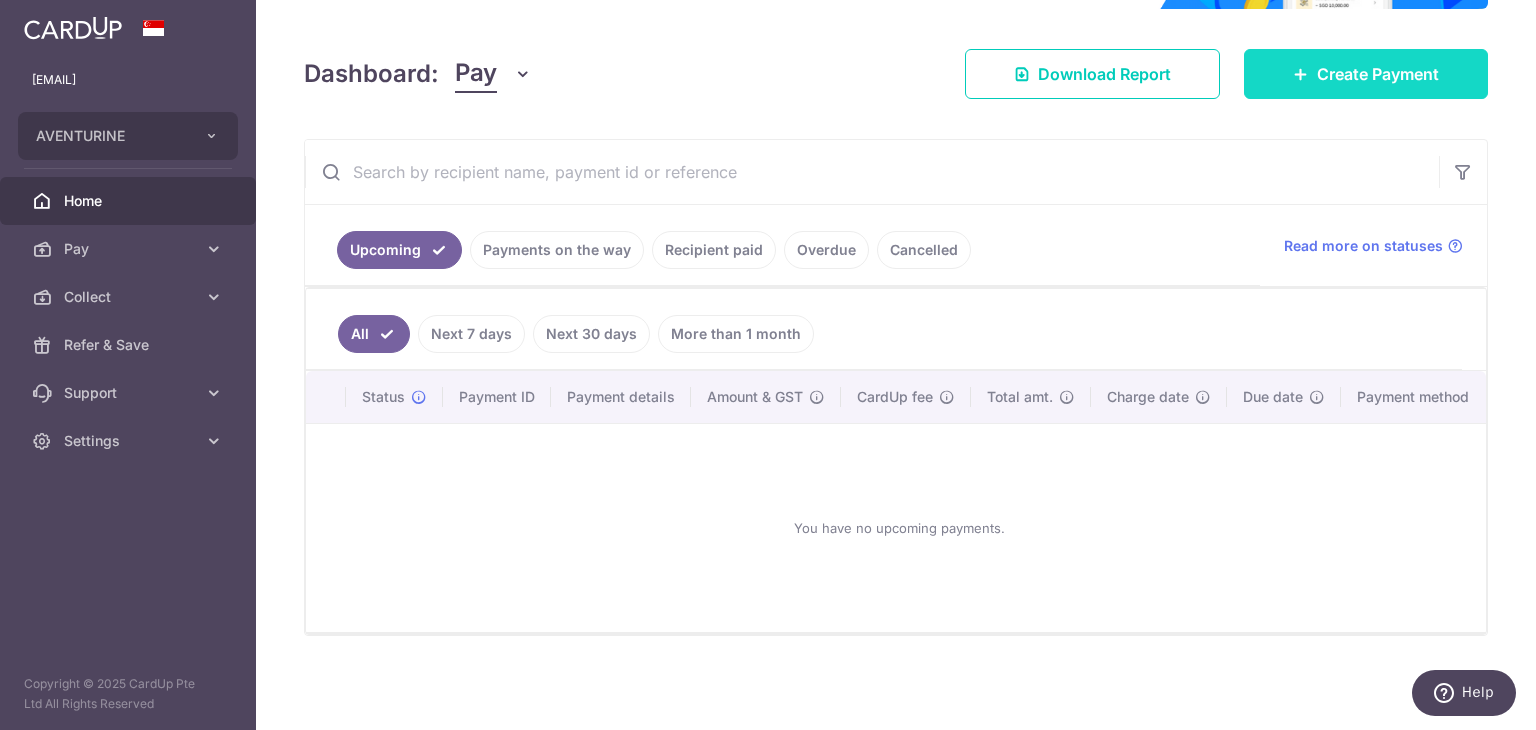 click on "Create Payment" at bounding box center (1366, 74) 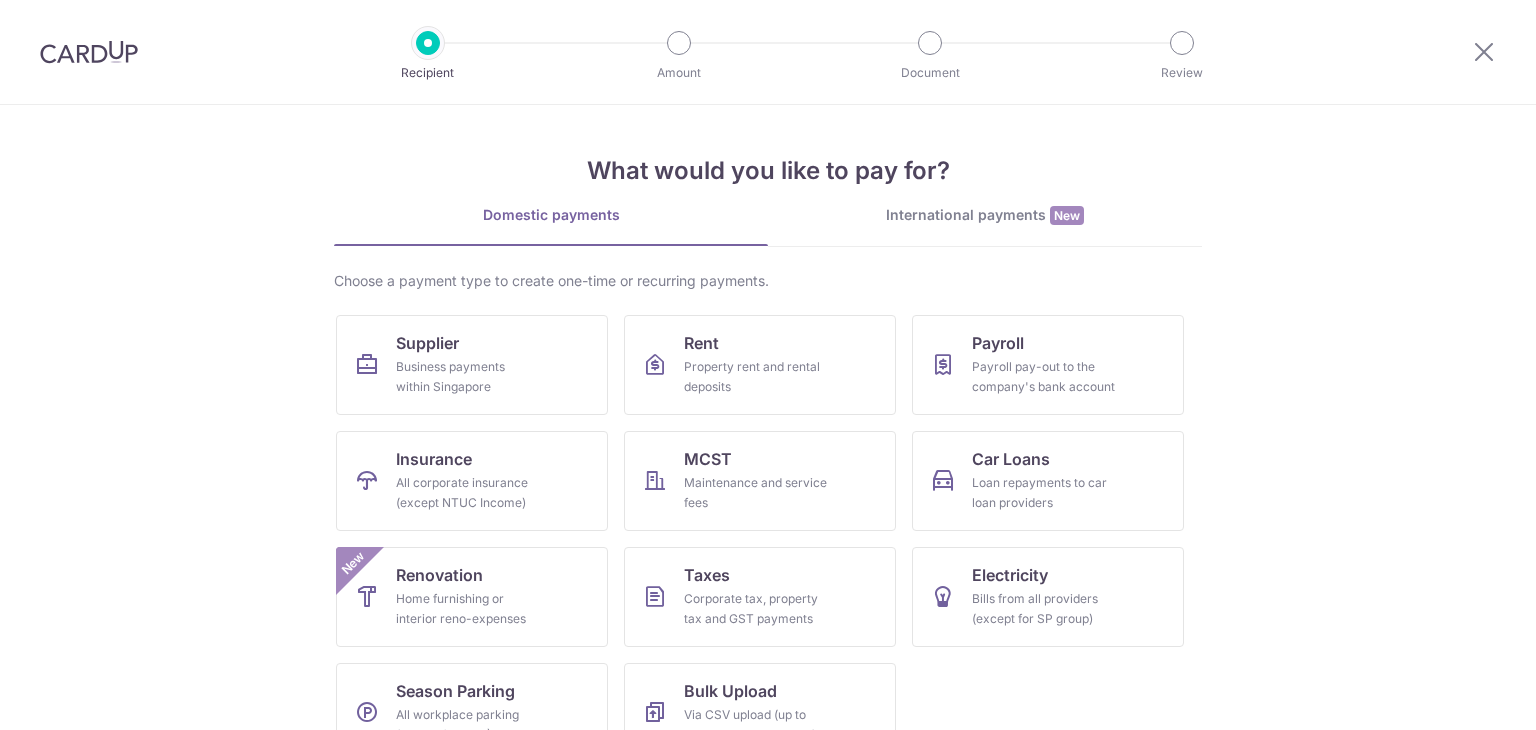 scroll, scrollTop: 0, scrollLeft: 0, axis: both 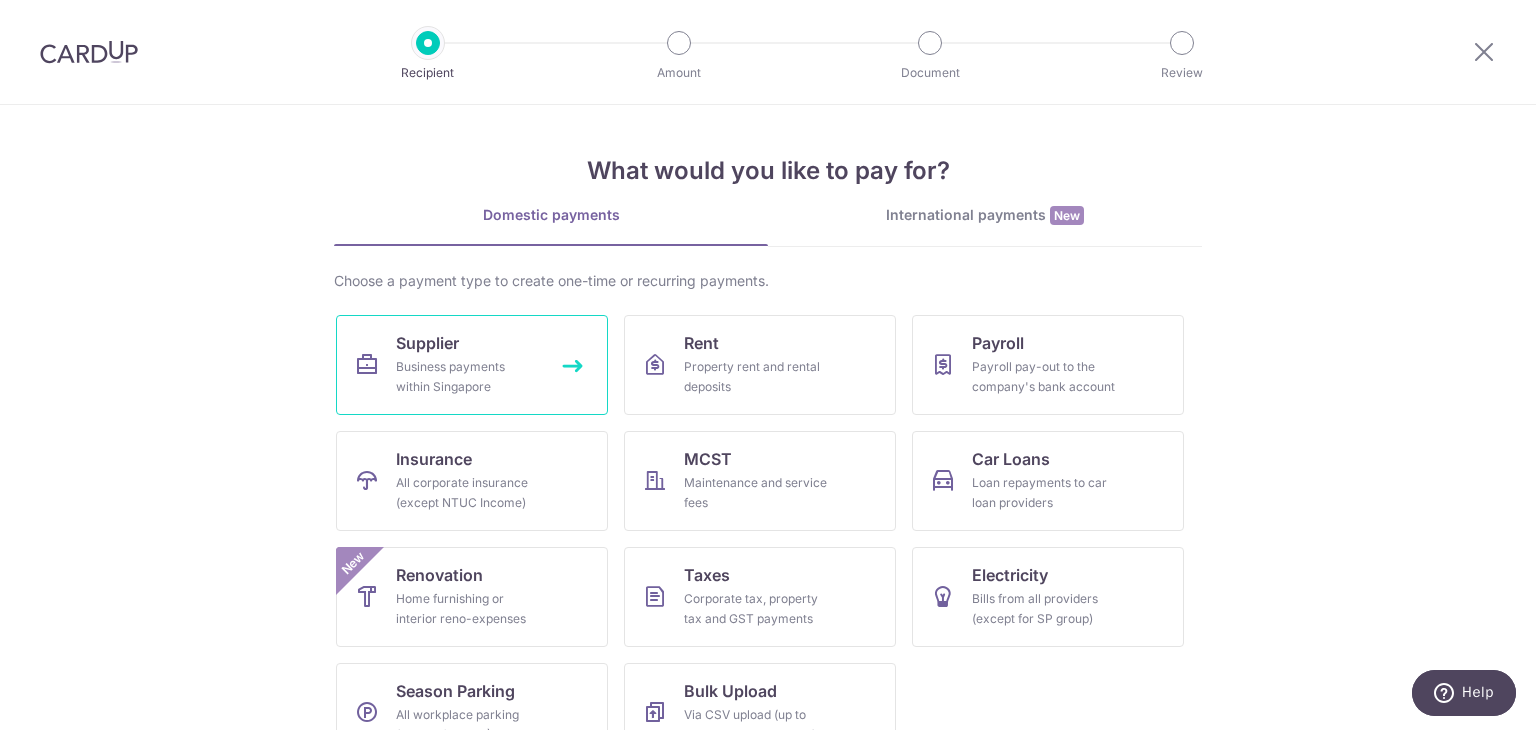 click on "Business payments within Singapore" at bounding box center [468, 377] 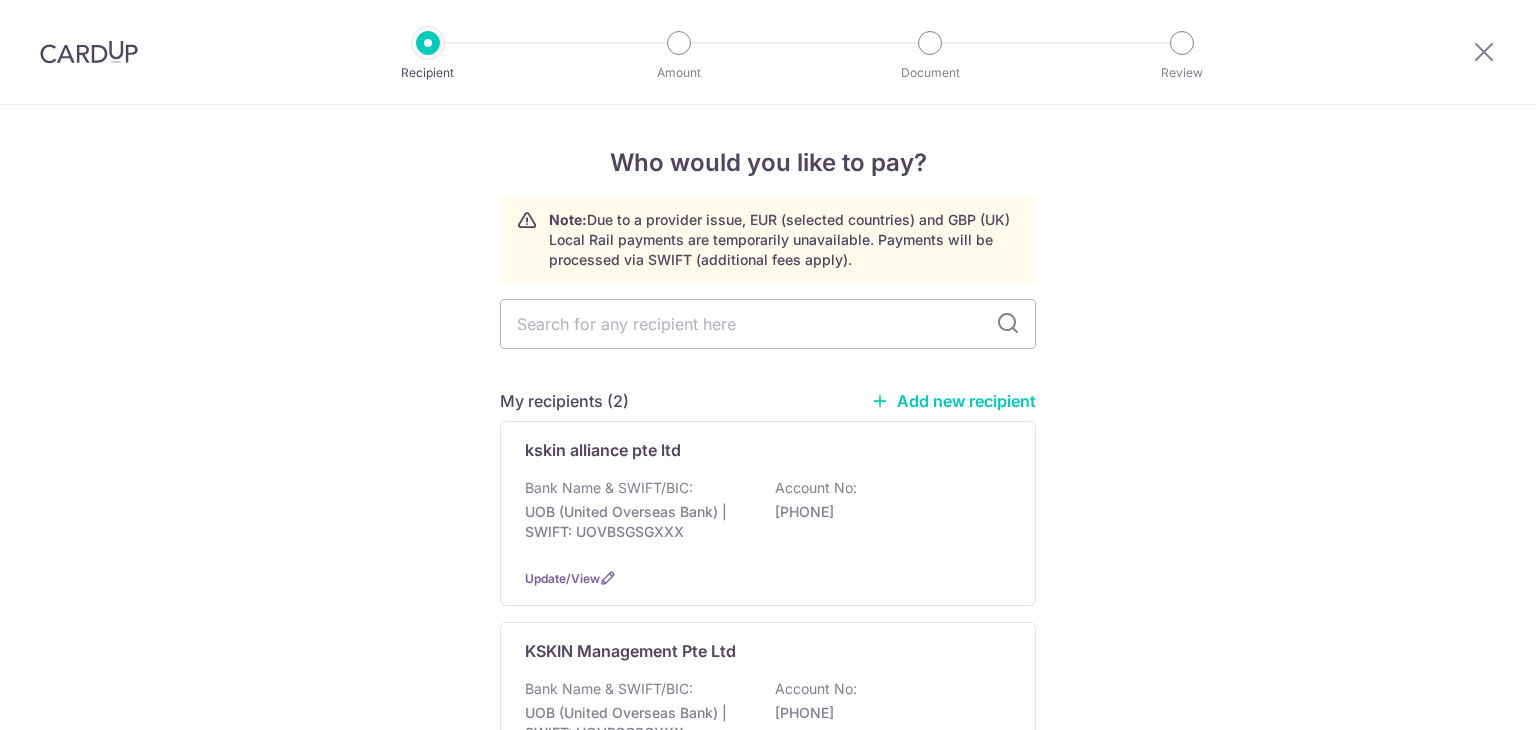 scroll, scrollTop: 0, scrollLeft: 0, axis: both 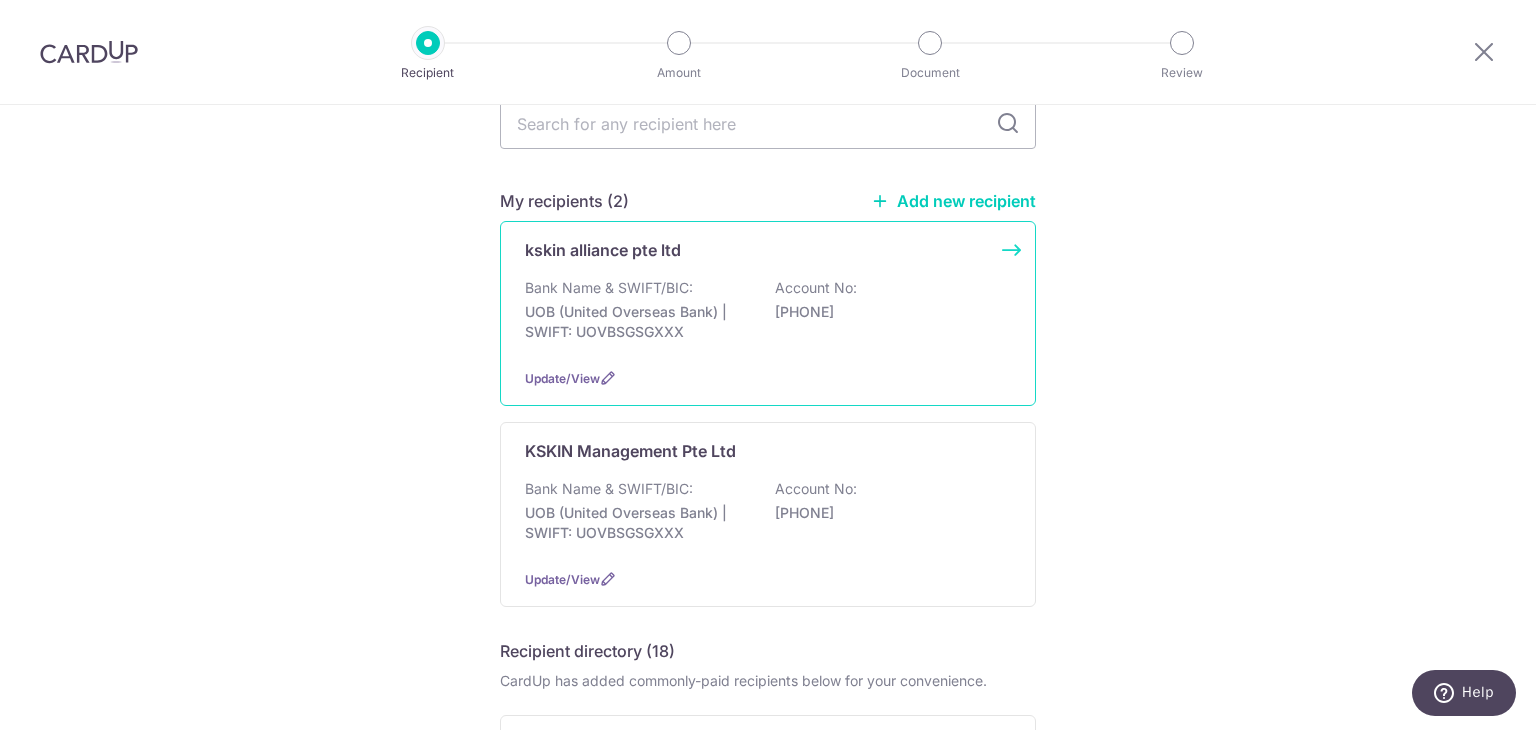 click on "UOB (United Overseas Bank) | SWIFT: UOVBSGSGXXX" at bounding box center (637, 322) 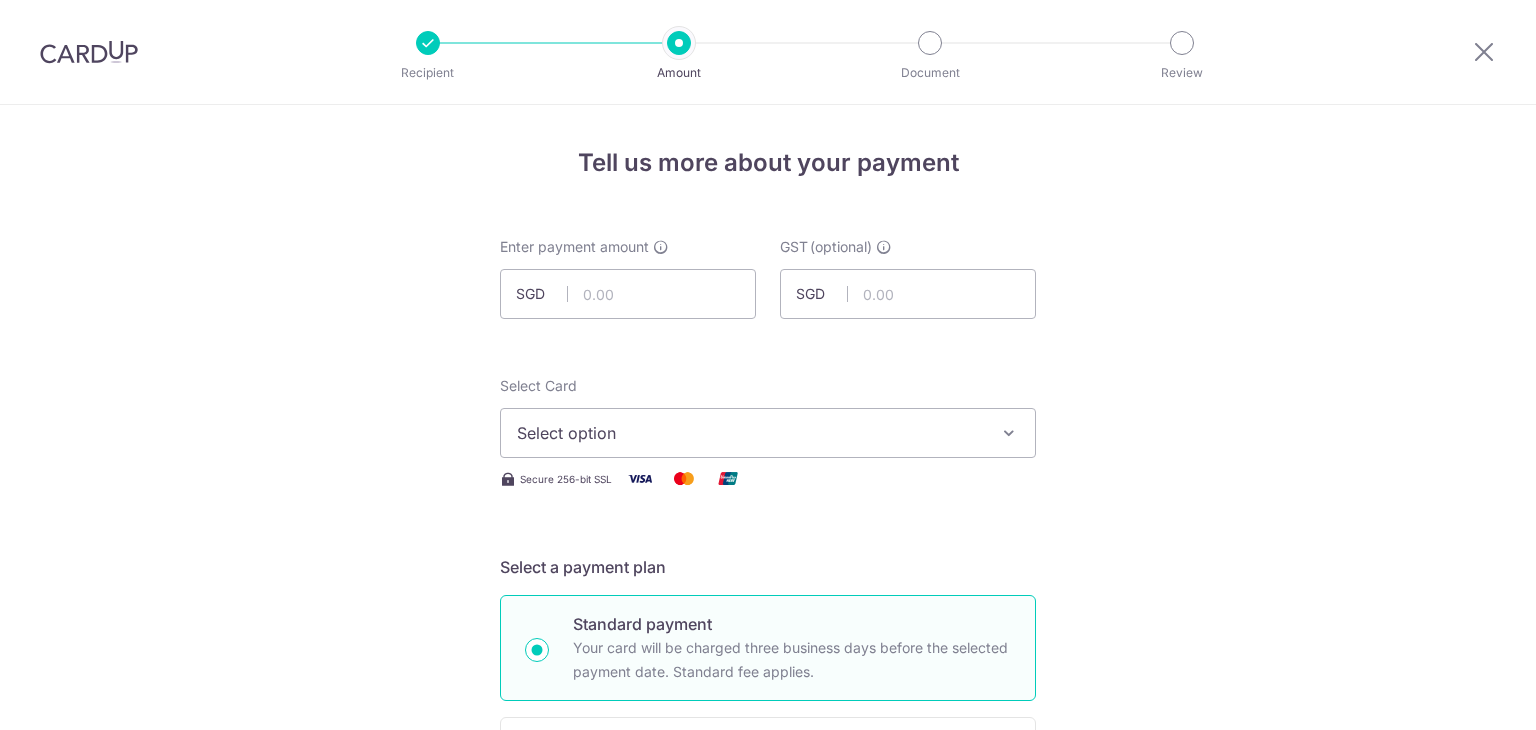 scroll, scrollTop: 0, scrollLeft: 0, axis: both 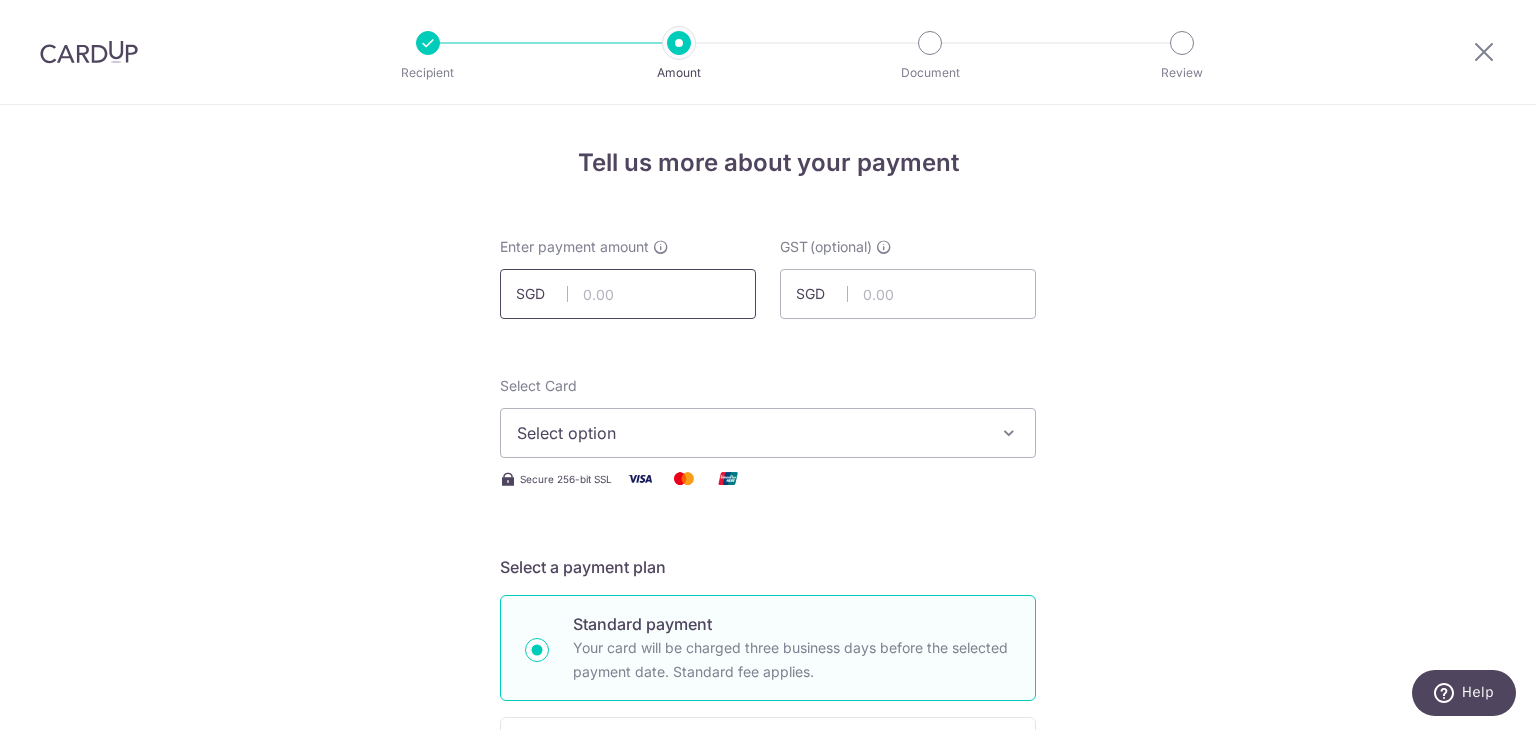 click at bounding box center (628, 294) 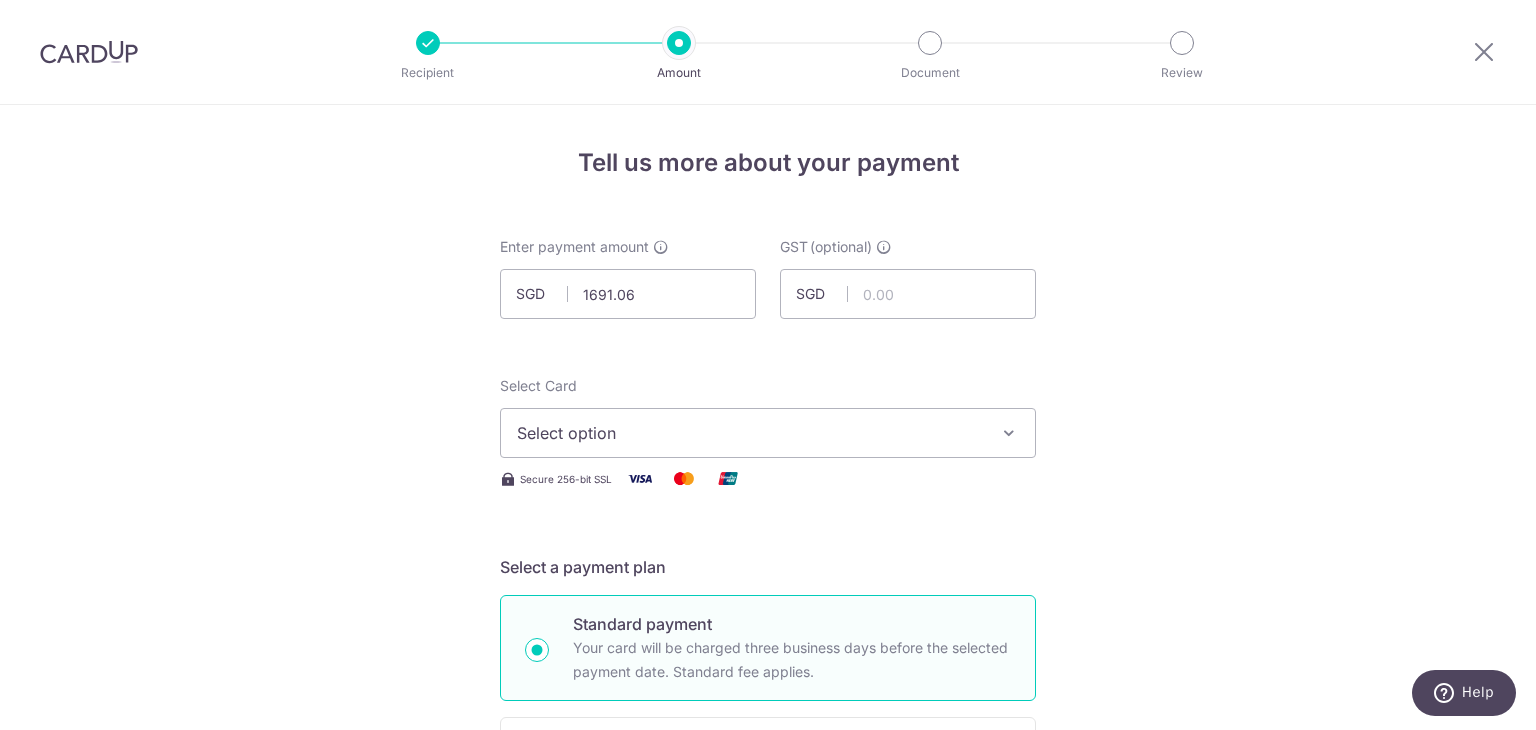 type on "1,691.06" 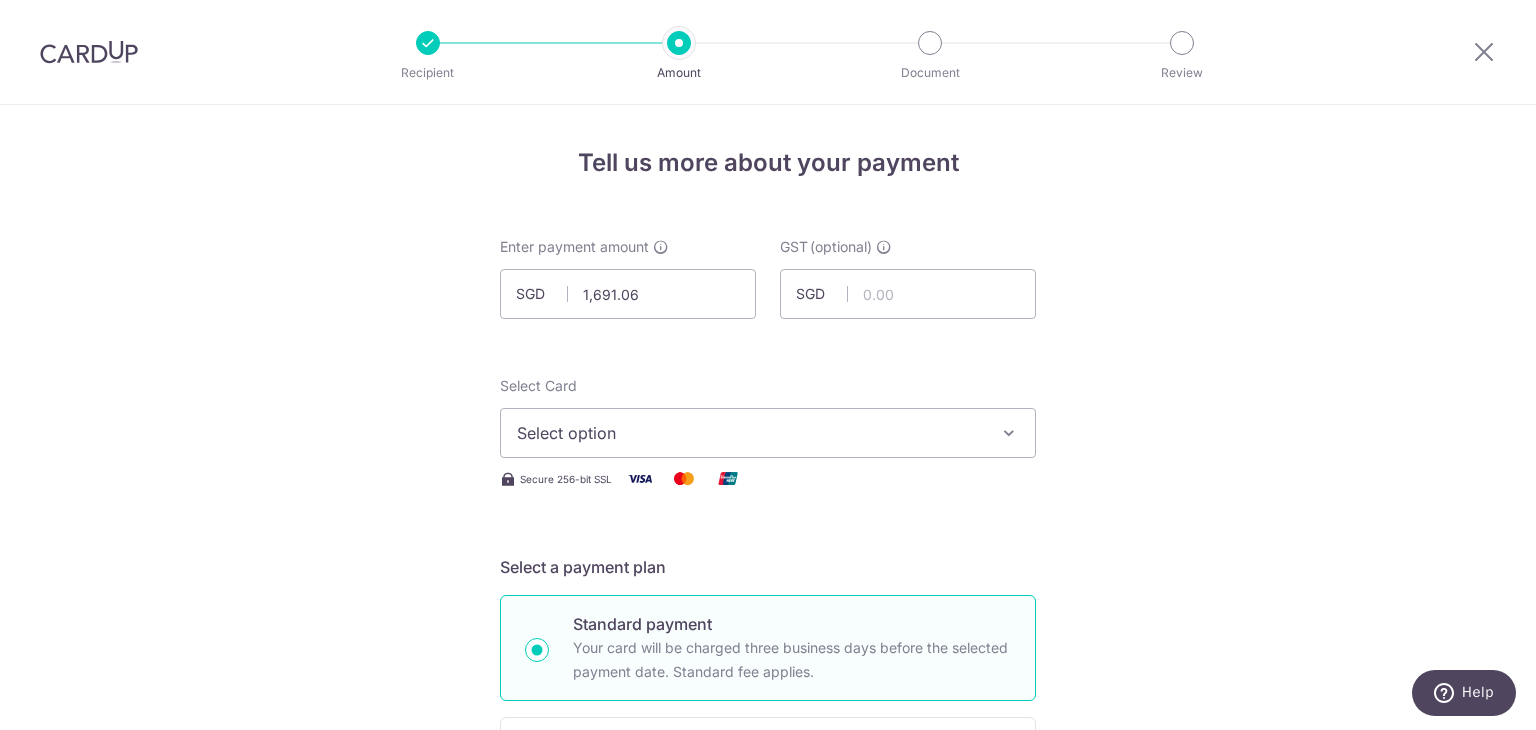 click on "Tell us more about your payment
Enter payment amount
SGD
1,691.06
1691.06
GST
(optional)
SGD
Select Card
Select option
Add credit card
Your Cards
**** 3949
Secure 256-bit SSL
Text" at bounding box center (768, 1076) 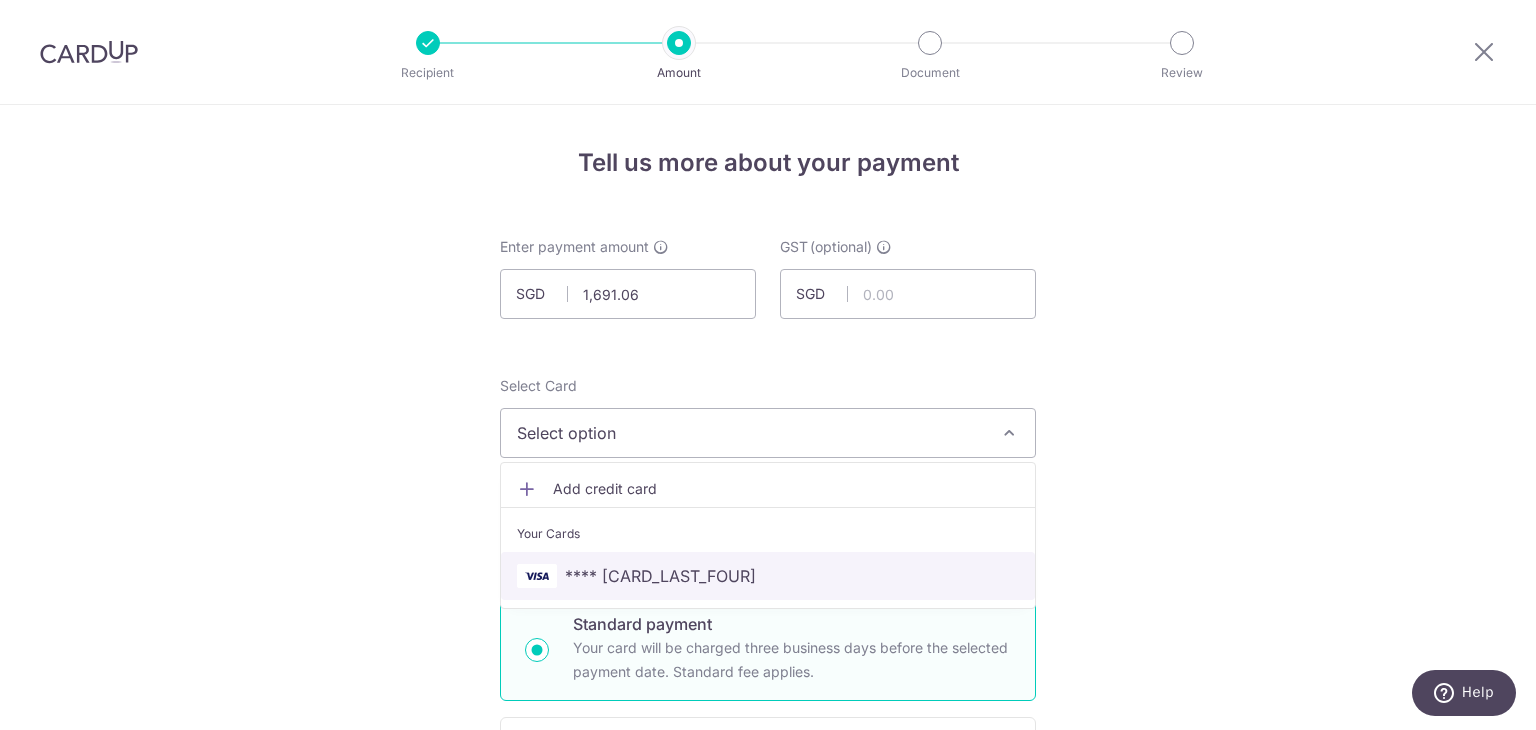 click on "**** 3949" at bounding box center (660, 576) 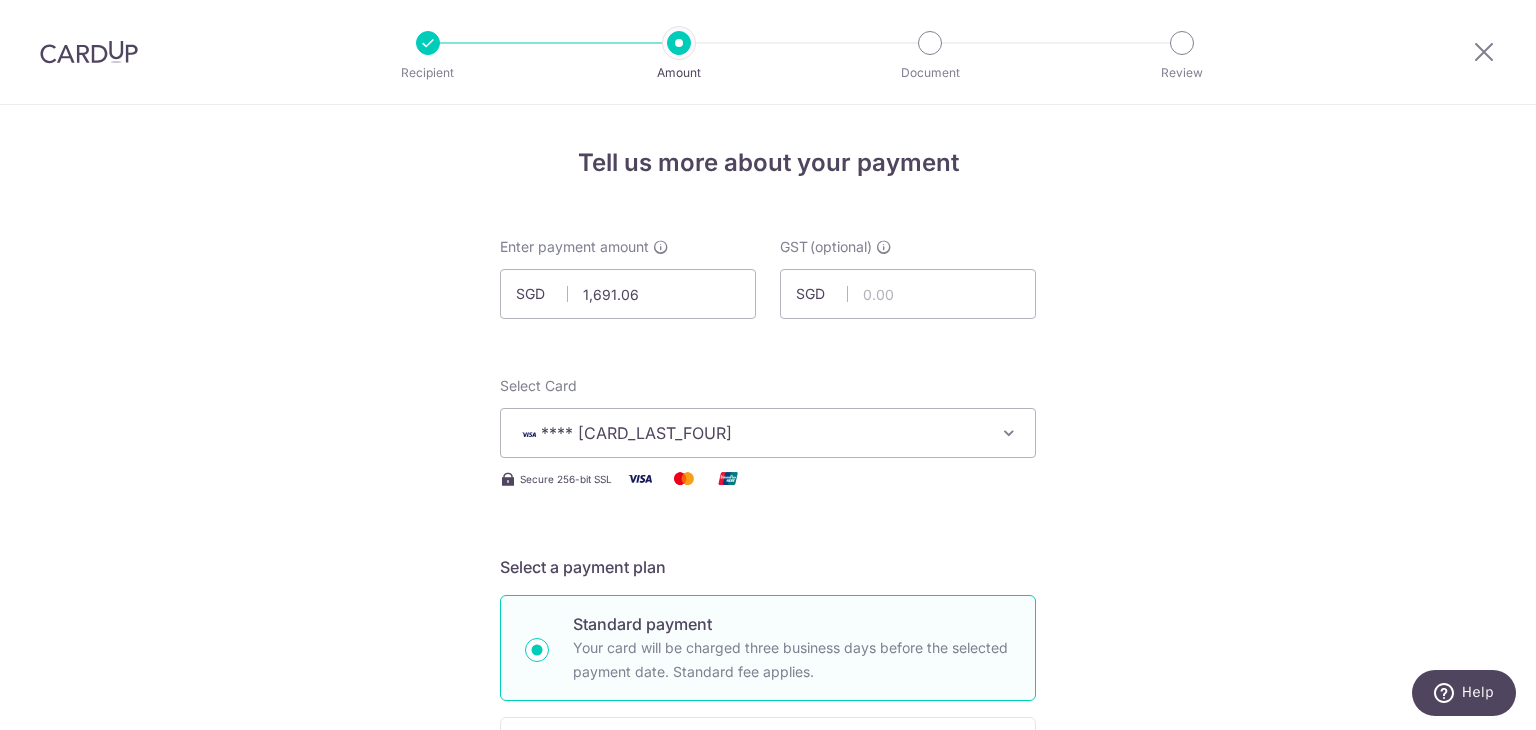 click on "Tell us more about your payment
Enter payment amount
SGD
1,691.06
1691.06
GST
(optional)
SGD
Select Card
**** 3949
Add credit card
Your Cards
**** 3949
Secure 256-bit SSL
Text" at bounding box center [768, 1076] 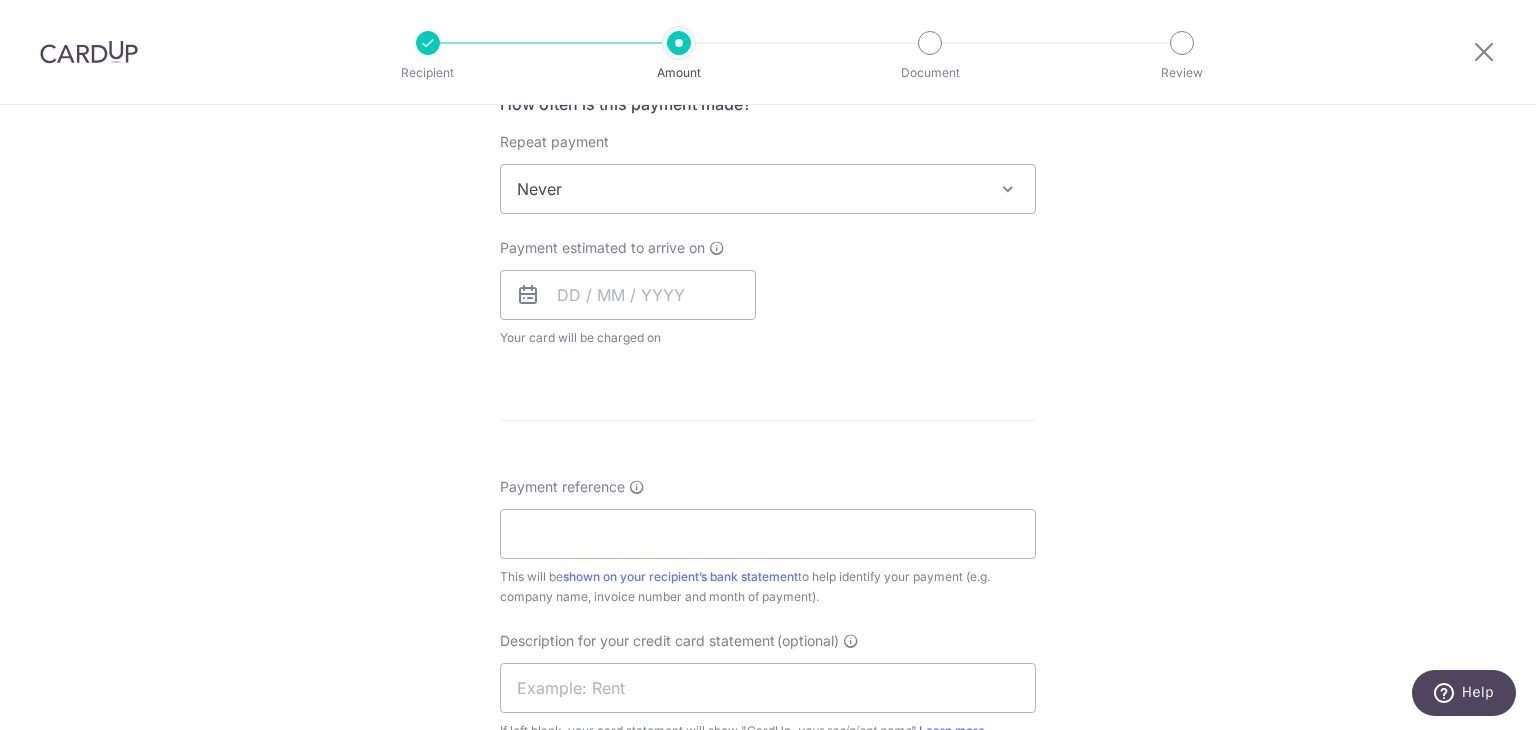 scroll, scrollTop: 800, scrollLeft: 0, axis: vertical 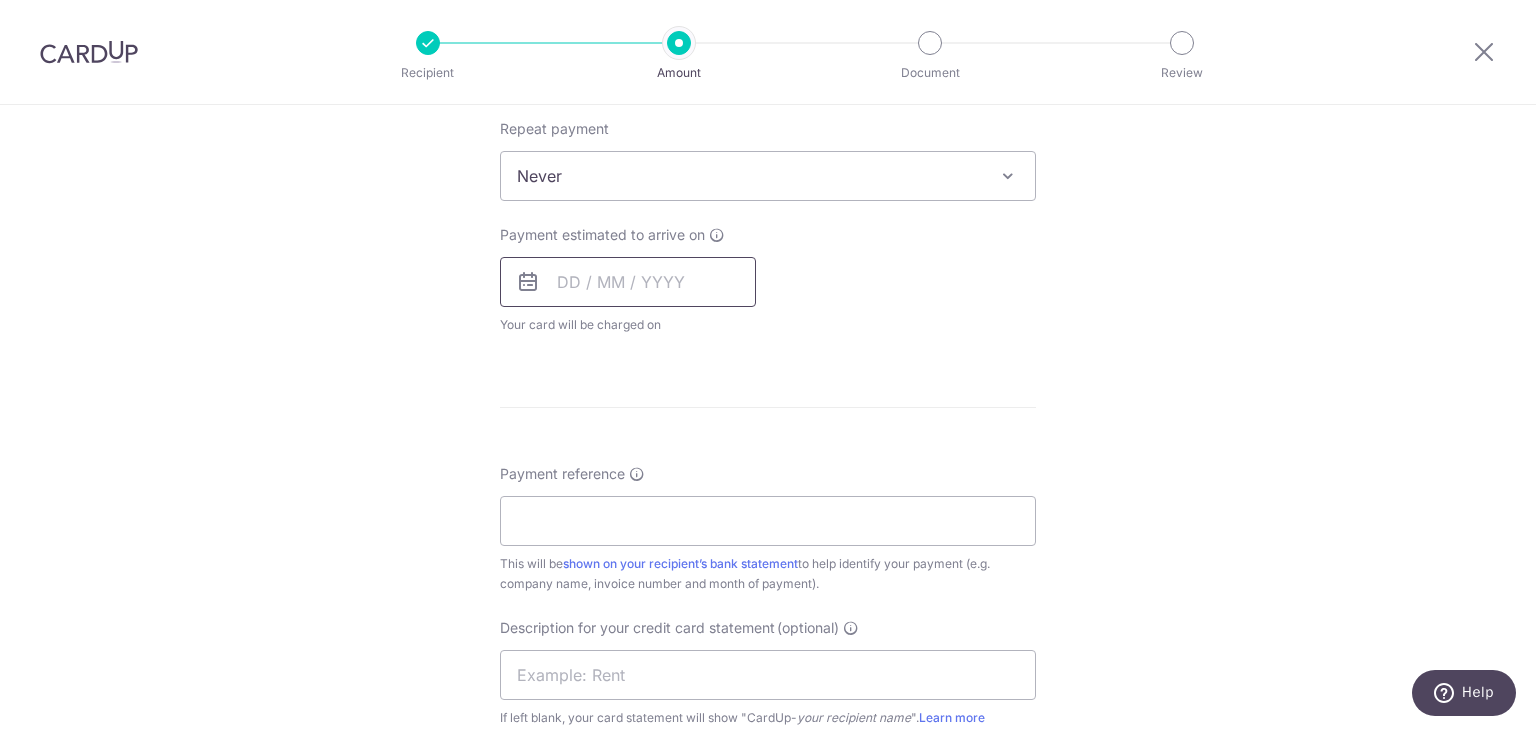 click at bounding box center [628, 282] 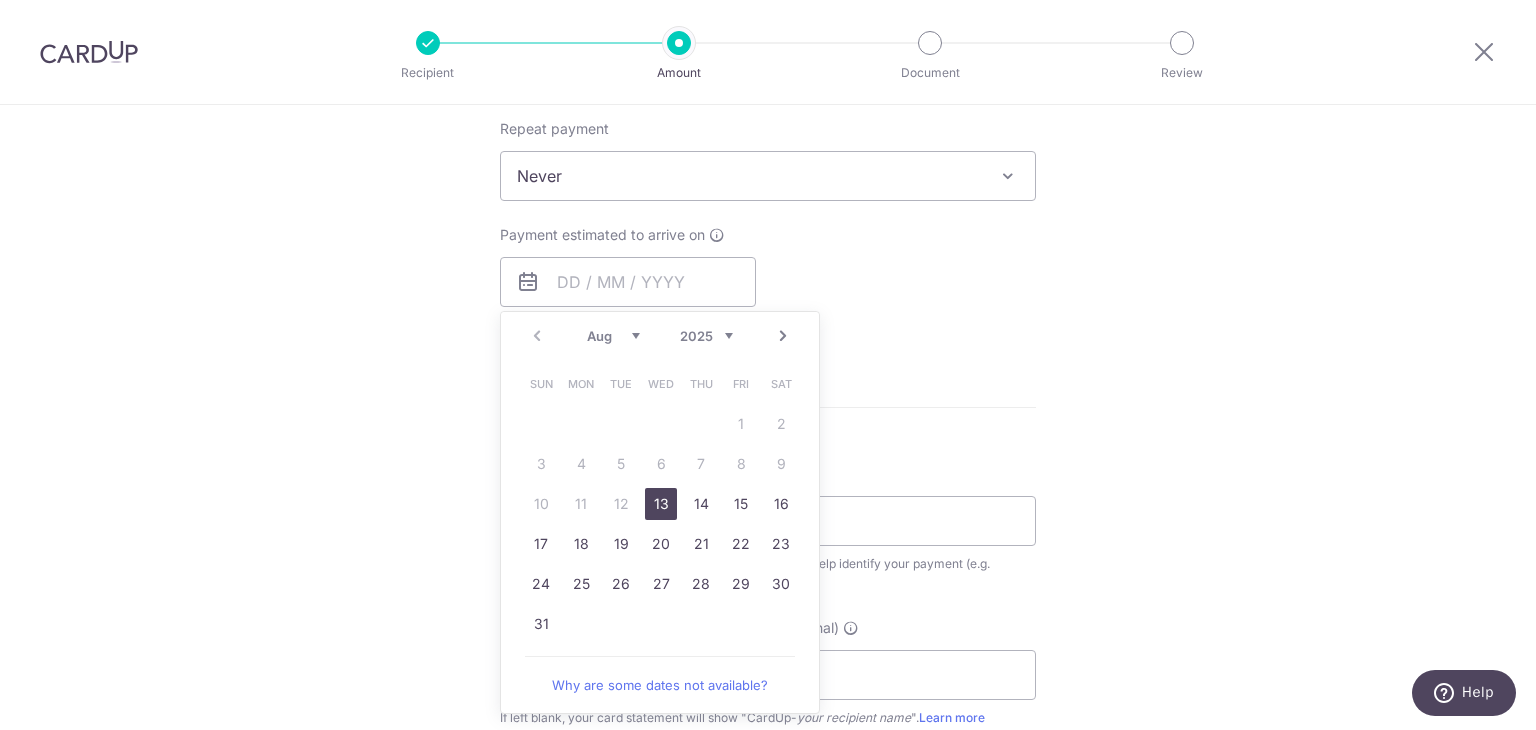 click on "13" at bounding box center (661, 504) 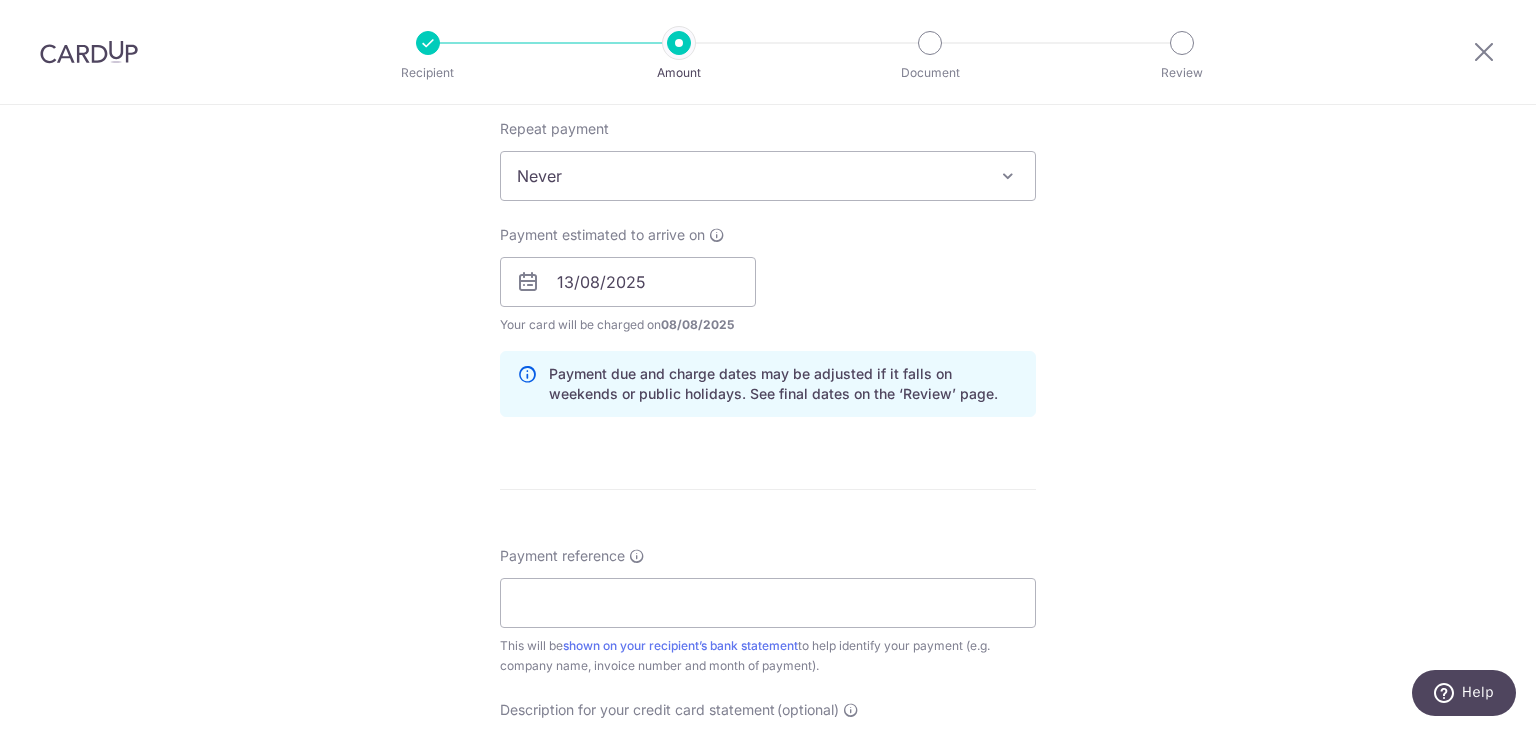 click on "Tell us more about your payment
Enter payment amount
SGD
1,691.06
1691.06
GST
(optional)
SGD
Select Card
**** 3949
Add credit card
Your Cards
**** 3949
Secure 256-bit SSL
Text" at bounding box center [768, 317] 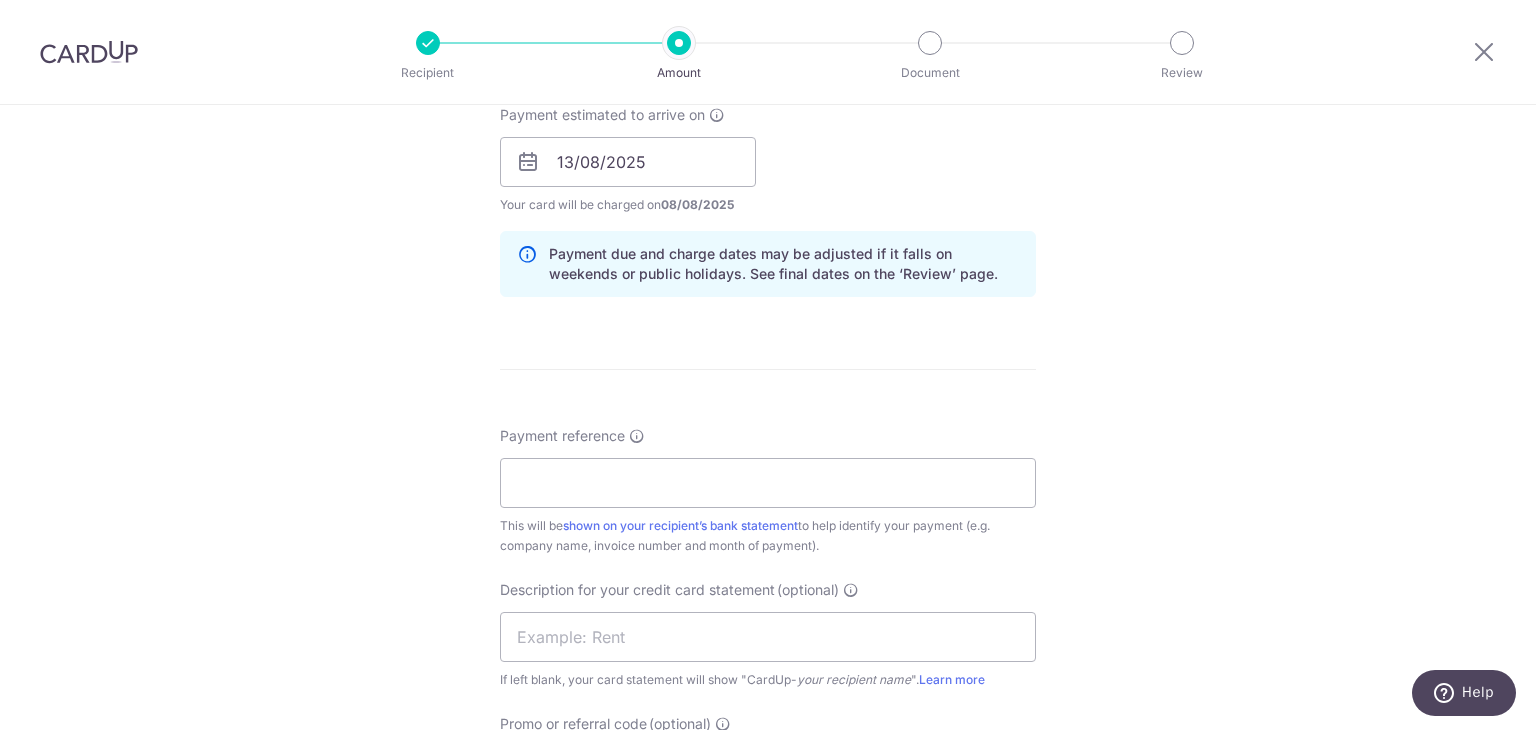 scroll, scrollTop: 1100, scrollLeft: 0, axis: vertical 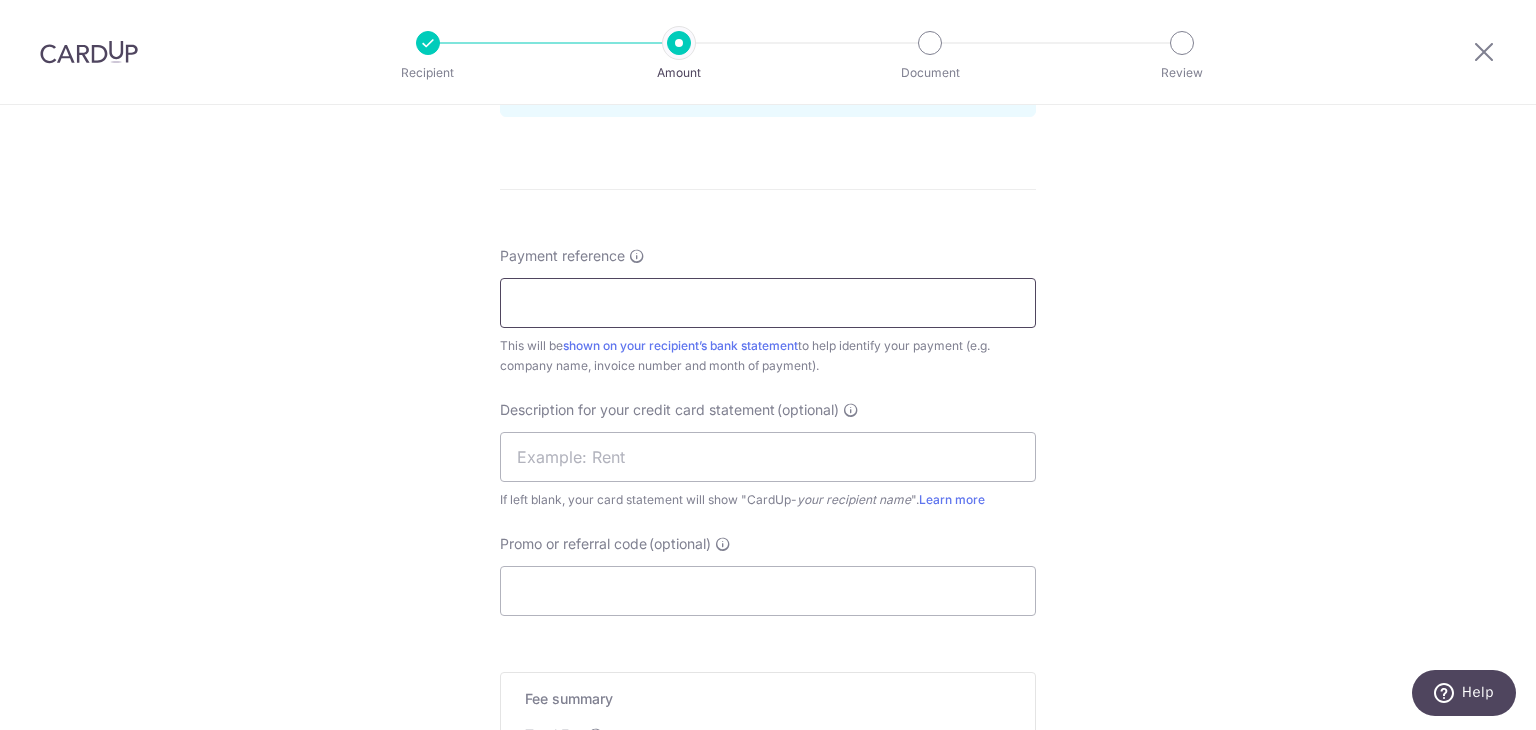 click on "Payment reference" at bounding box center [768, 303] 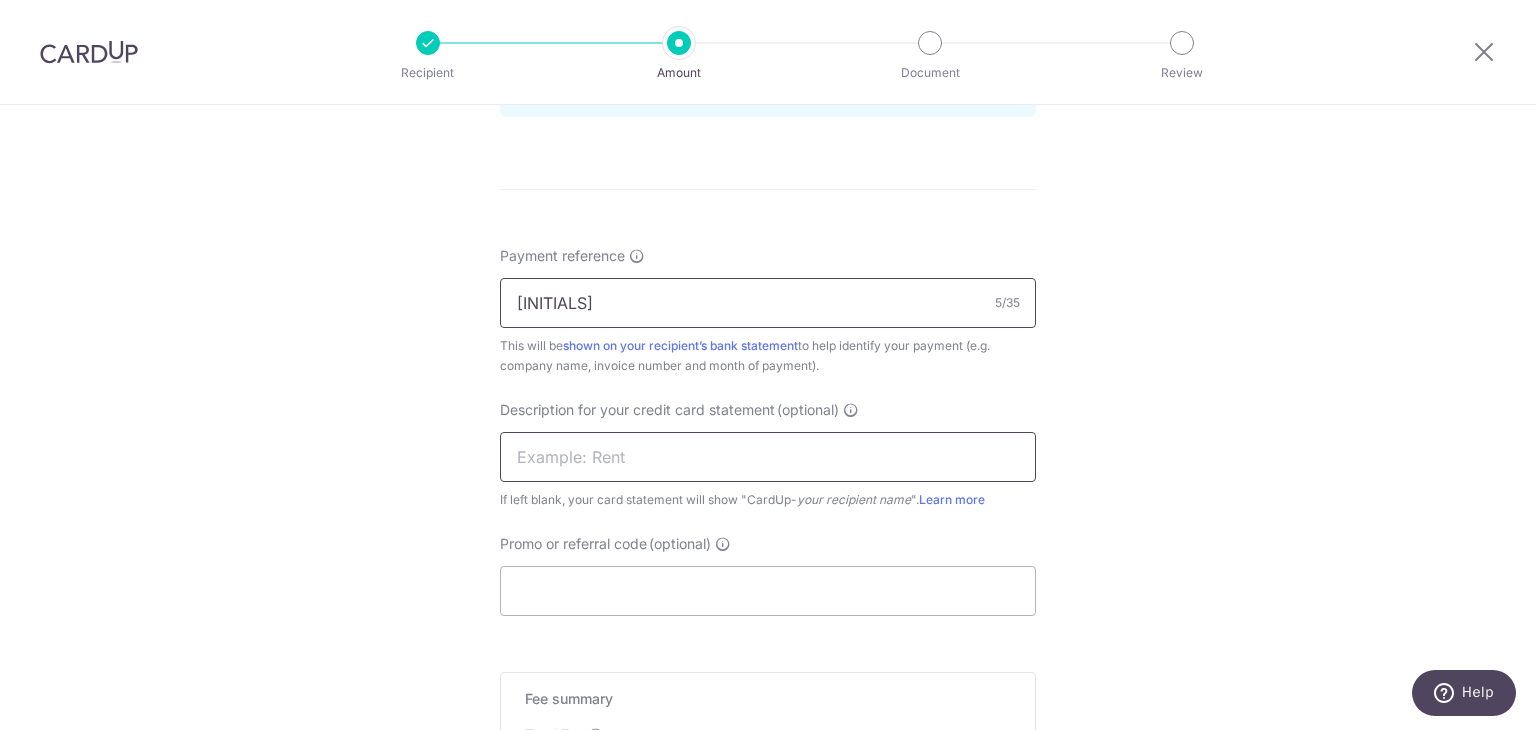 type on "YJ178" 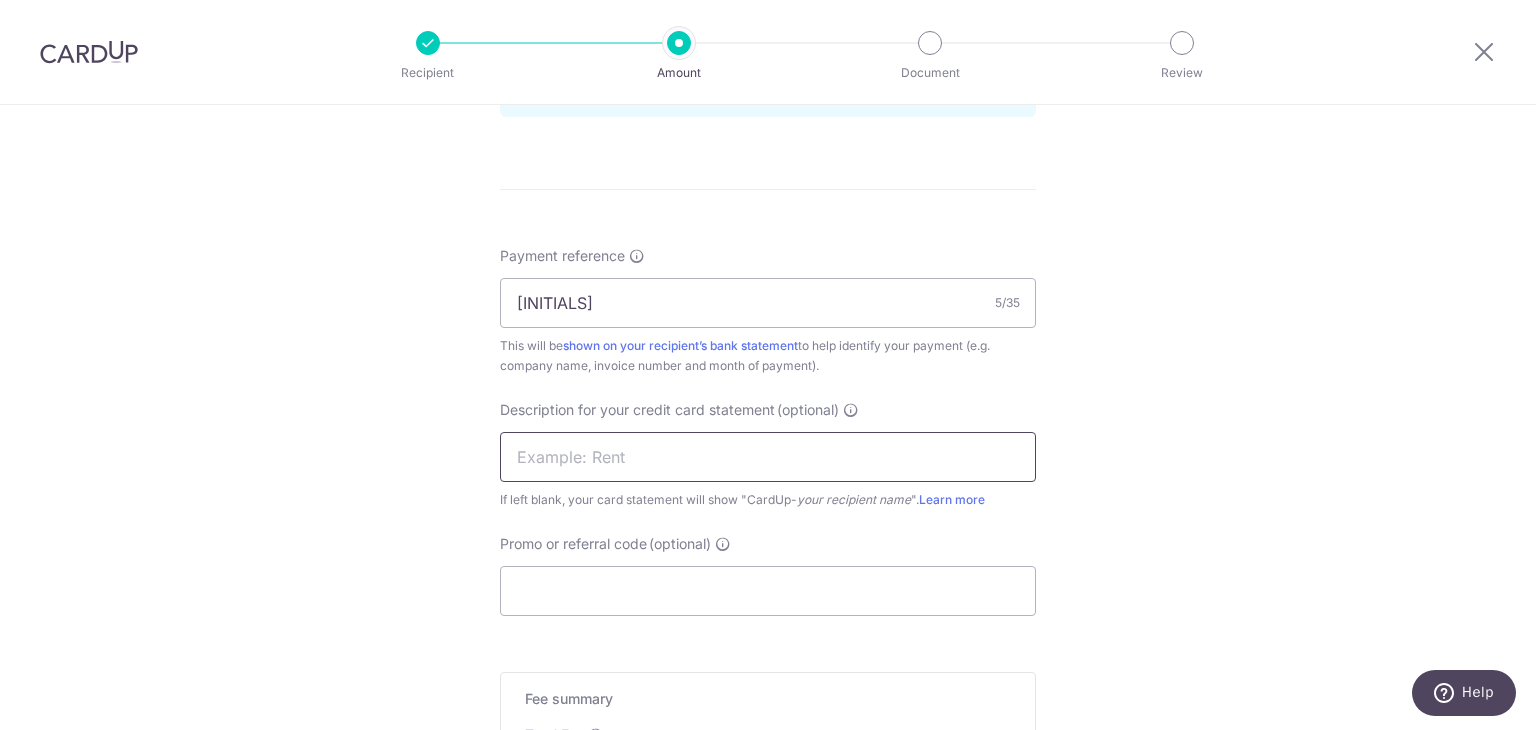 click at bounding box center [768, 457] 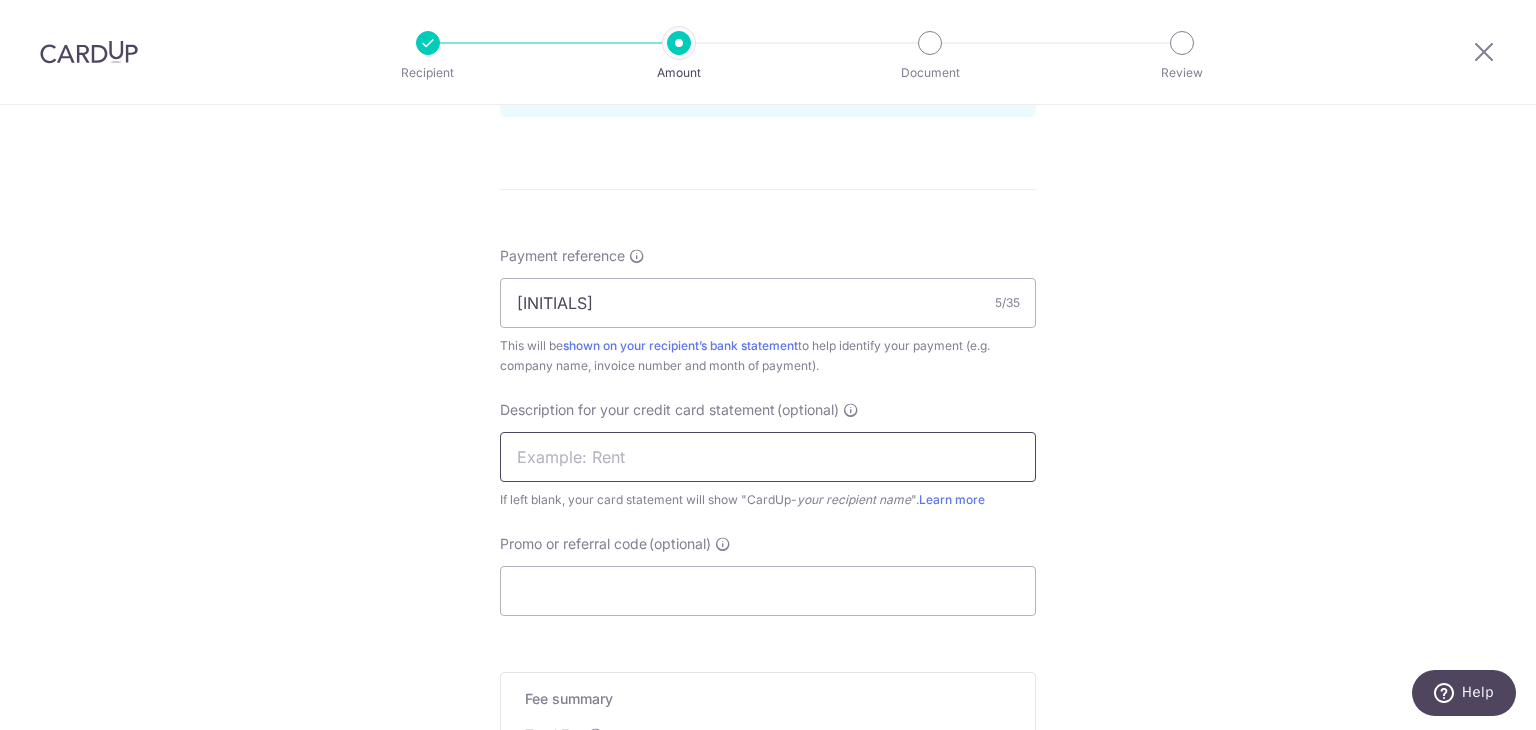 type on "royalties" 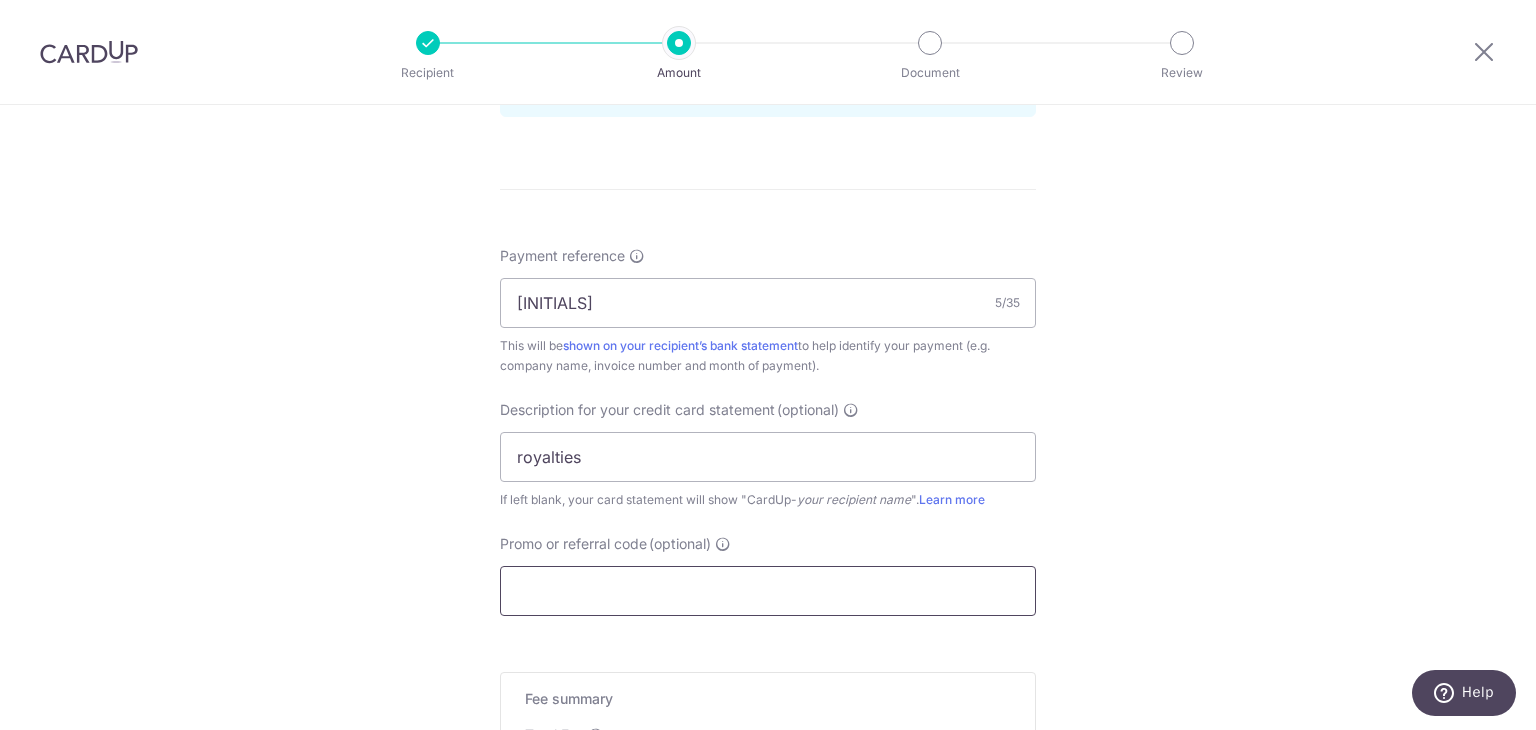 click on "Promo or referral code
(optional)" at bounding box center [768, 591] 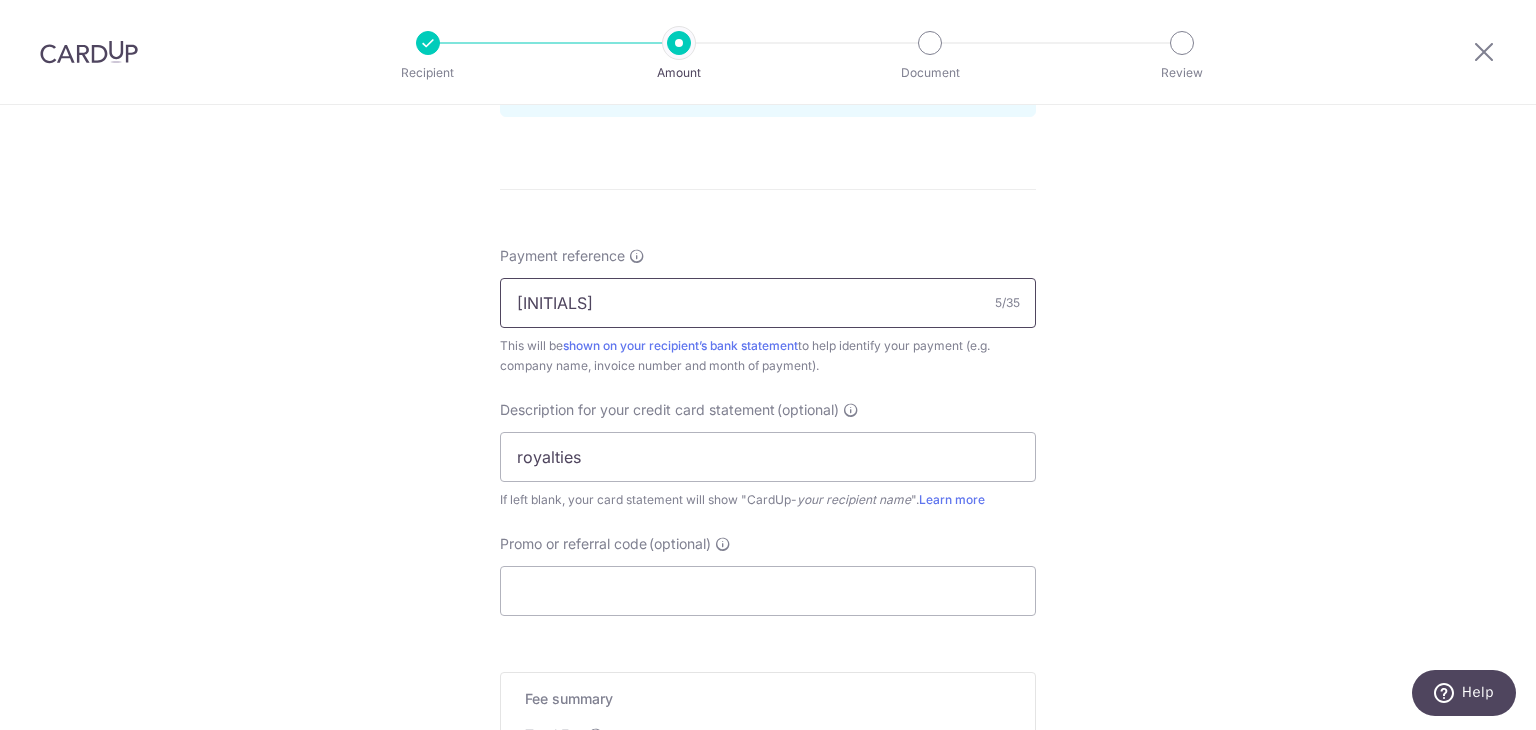 drag, startPoint x: 612, startPoint y: 293, endPoint x: 428, endPoint y: 292, distance: 184.00272 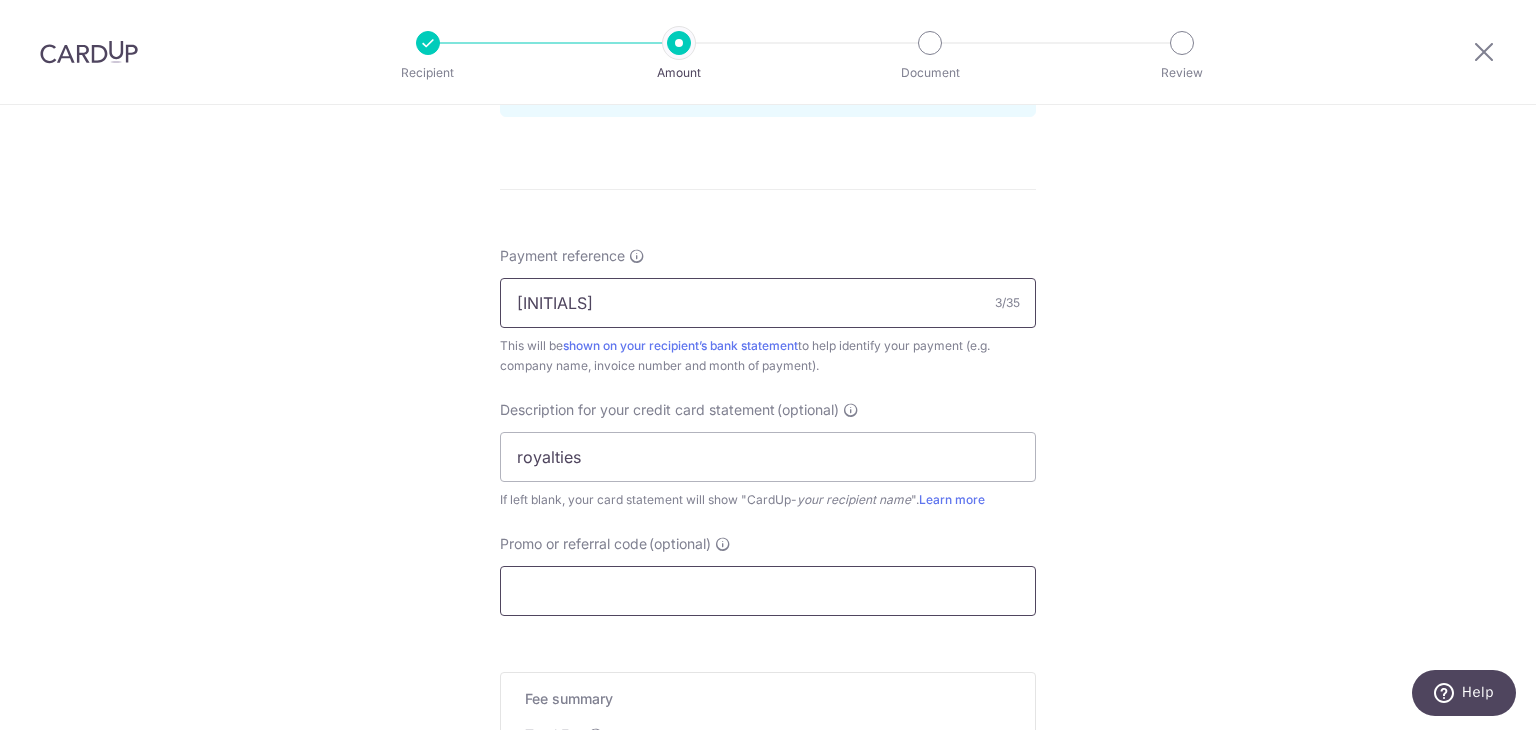 type on "YJ1" 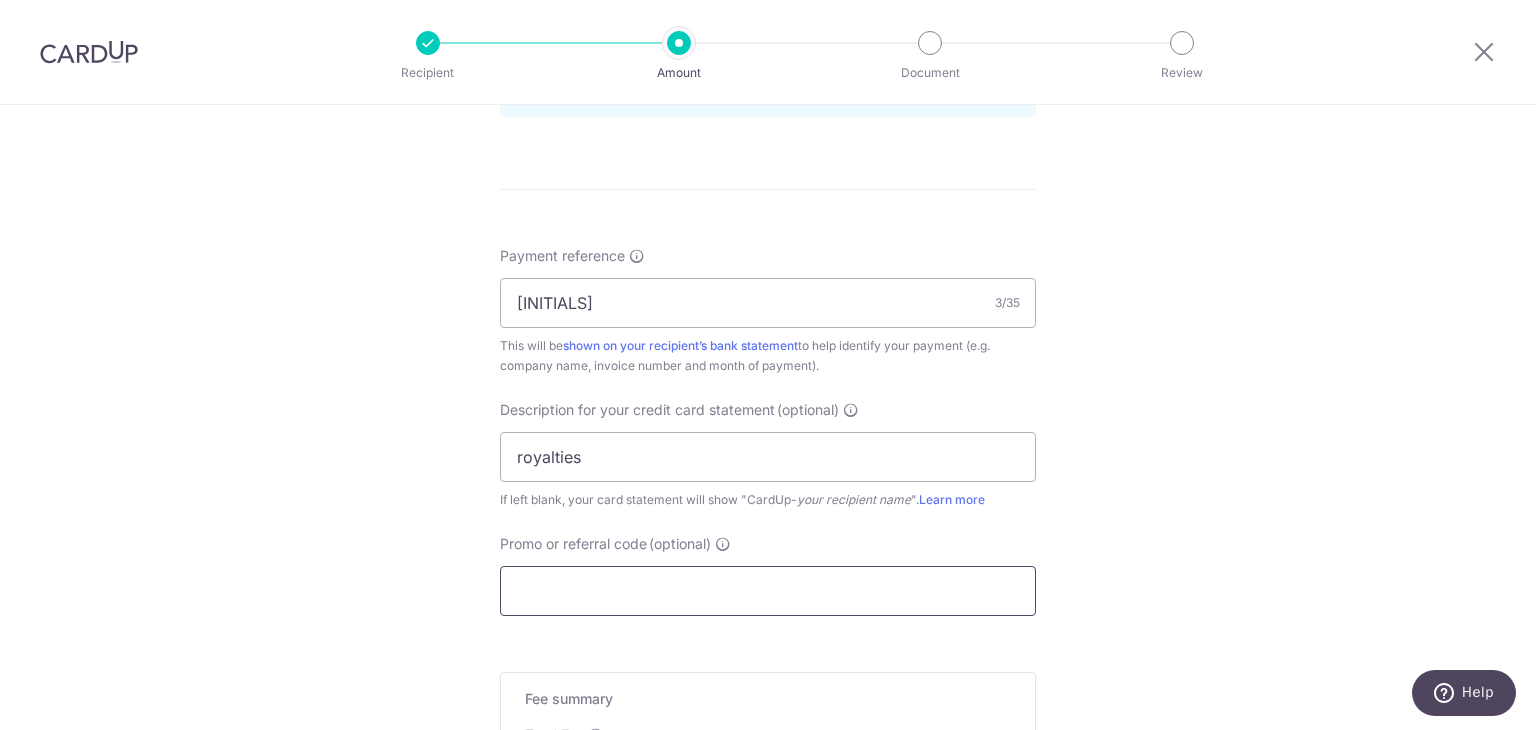 click on "Promo or referral code
(optional)" at bounding box center [768, 591] 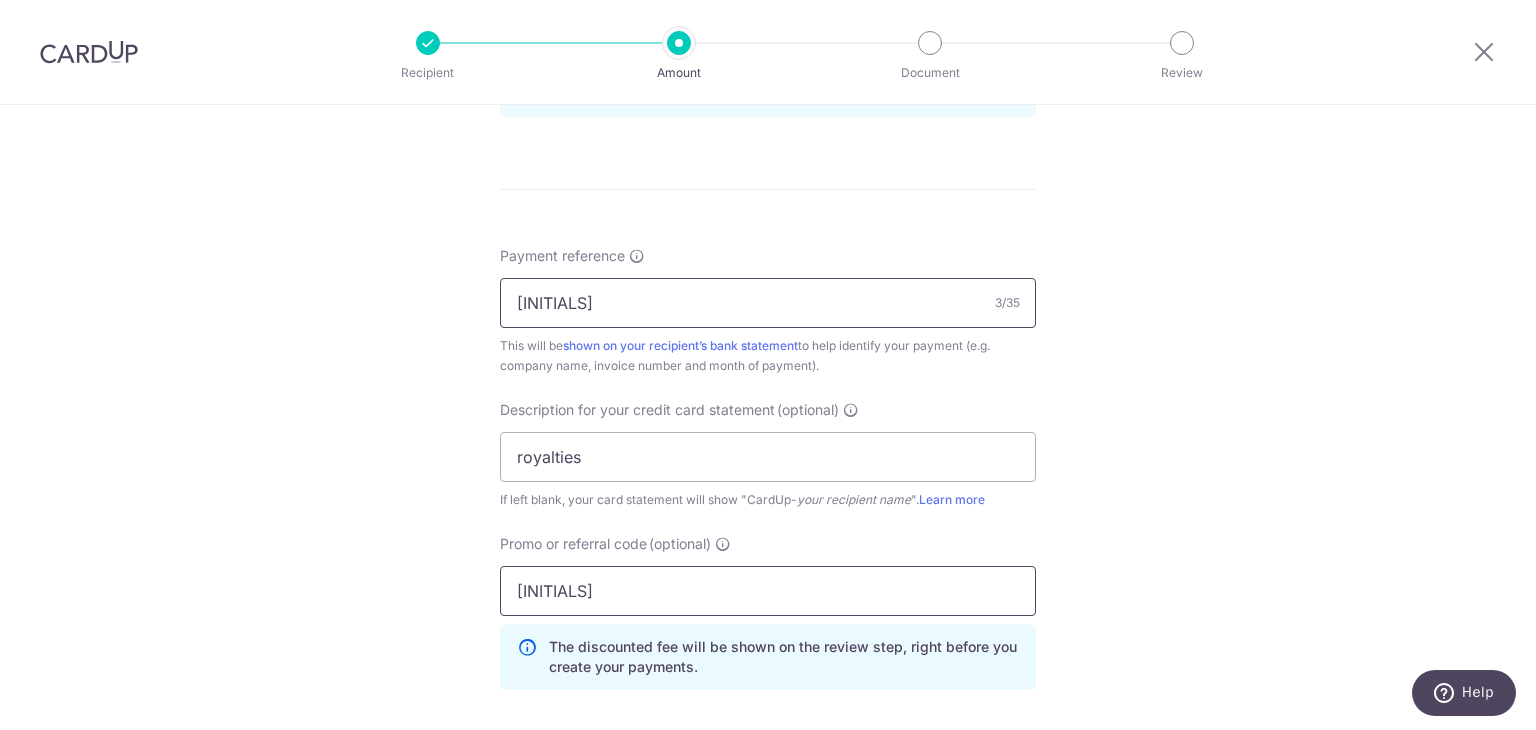 type on "YJ178" 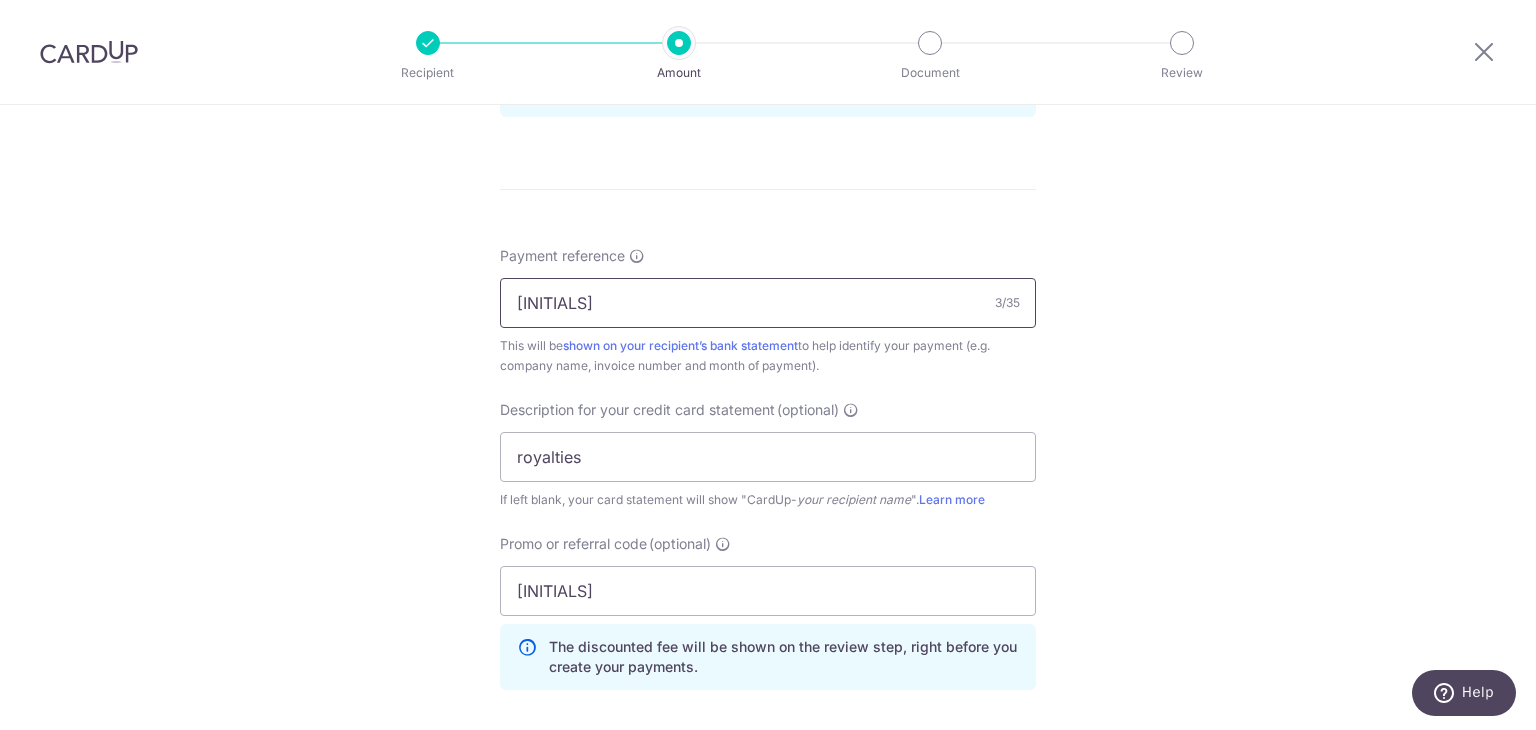 drag, startPoint x: 538, startPoint y: 297, endPoint x: 493, endPoint y: 300, distance: 45.099888 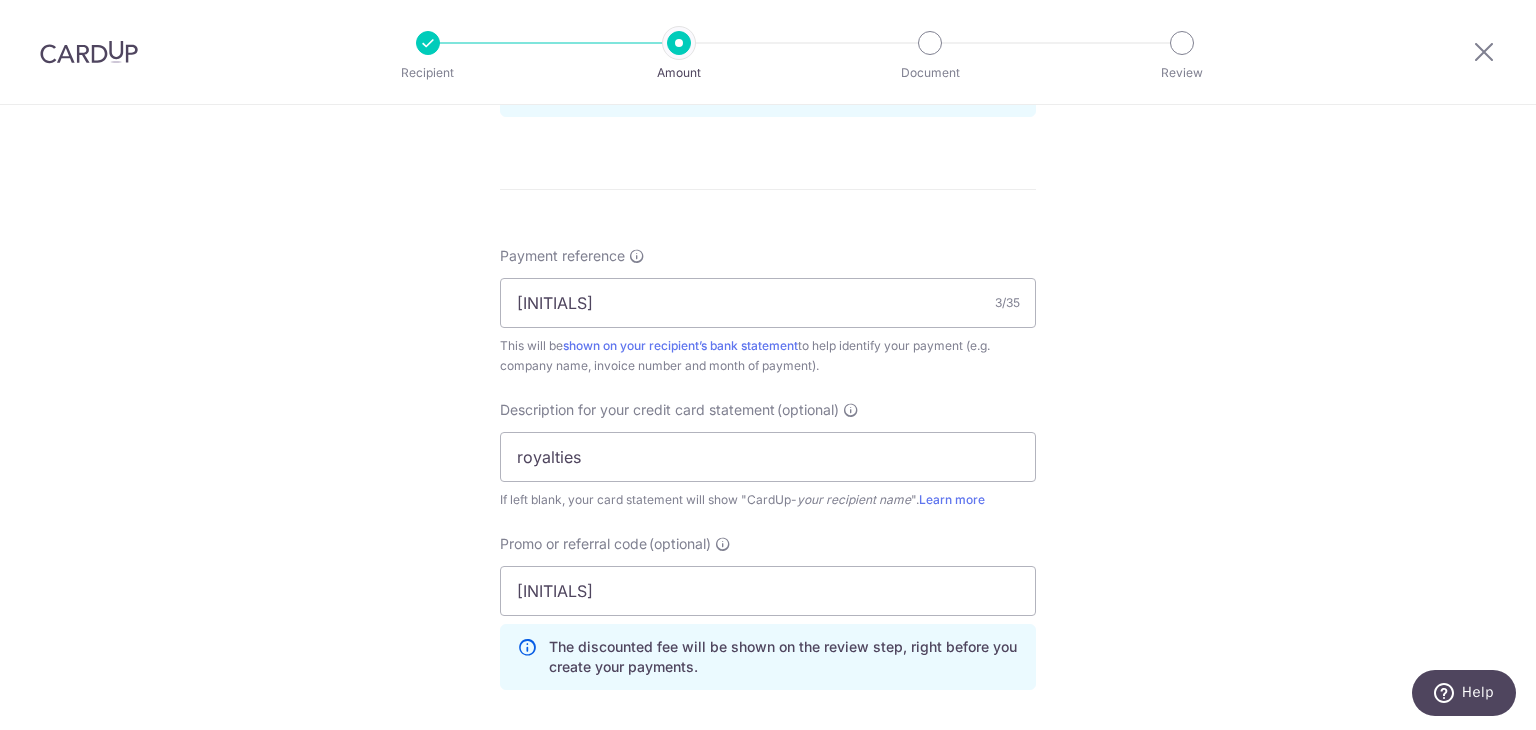 click on "Tell us more about your payment
Enter payment amount
SGD
1,691.06
1691.06
GST
(optional)
SGD
Select Card
**** 3949
Add credit card
Your Cards
**** 3949
Secure 256-bit SSL
Text" at bounding box center [768, 62] 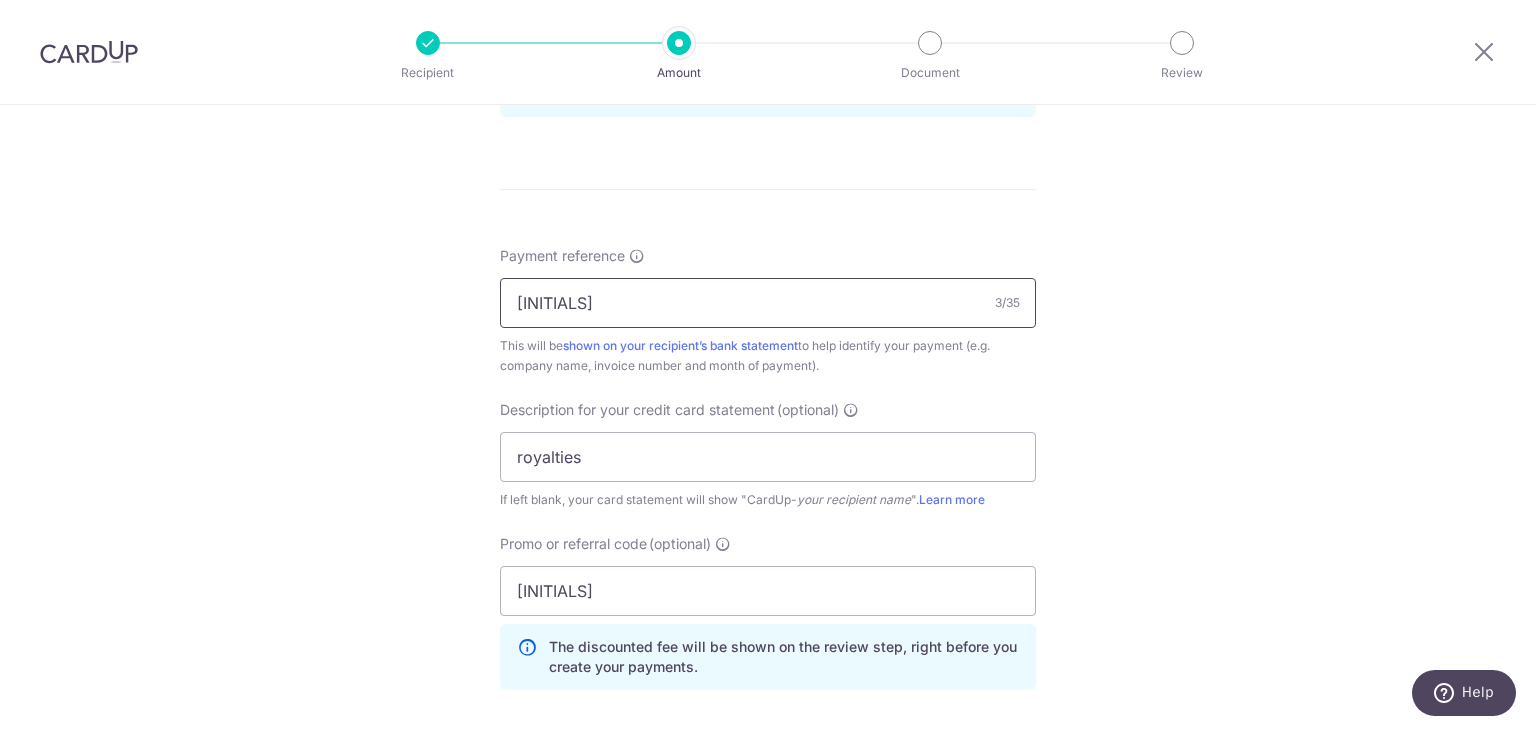 click on "[NAME]1" at bounding box center (768, 303) 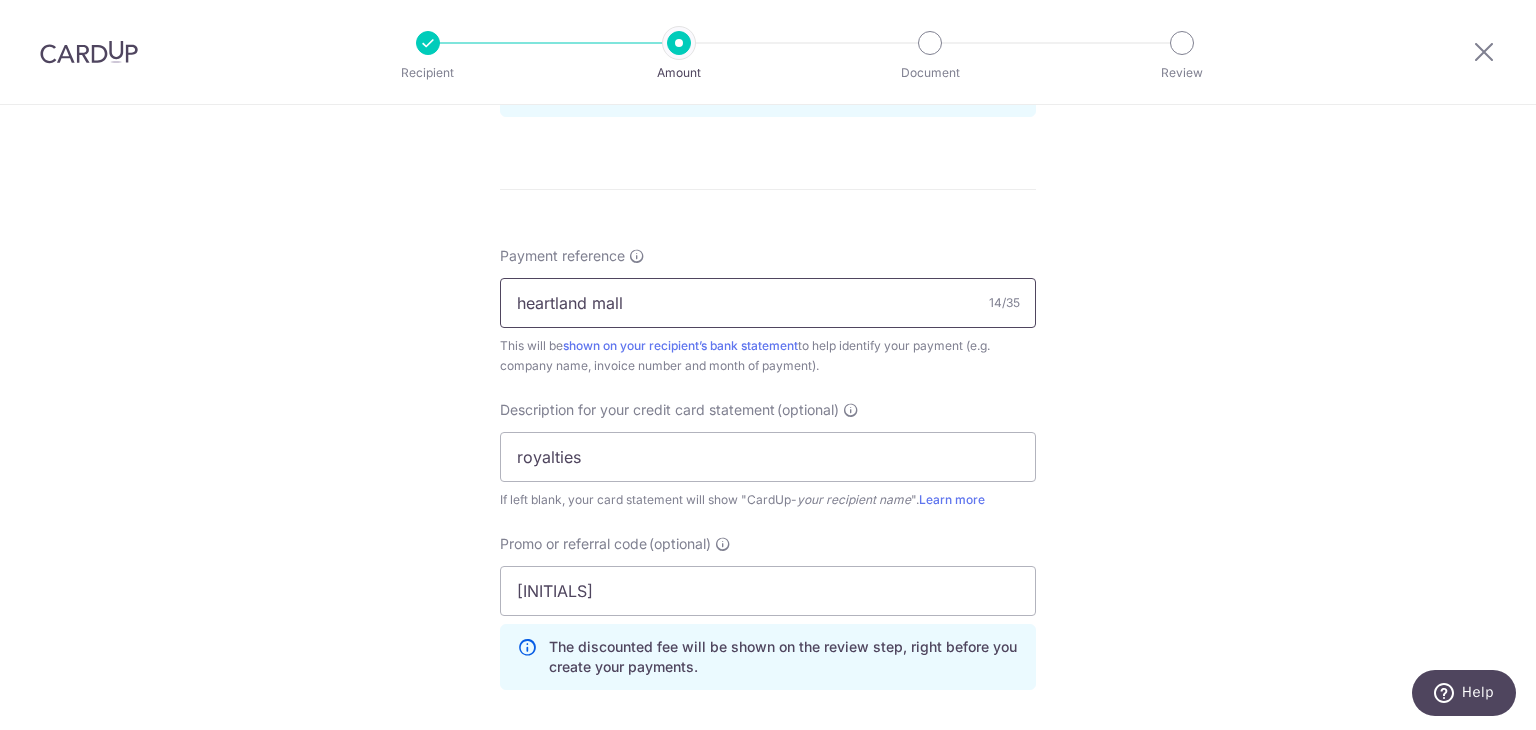 type on "heartland mall" 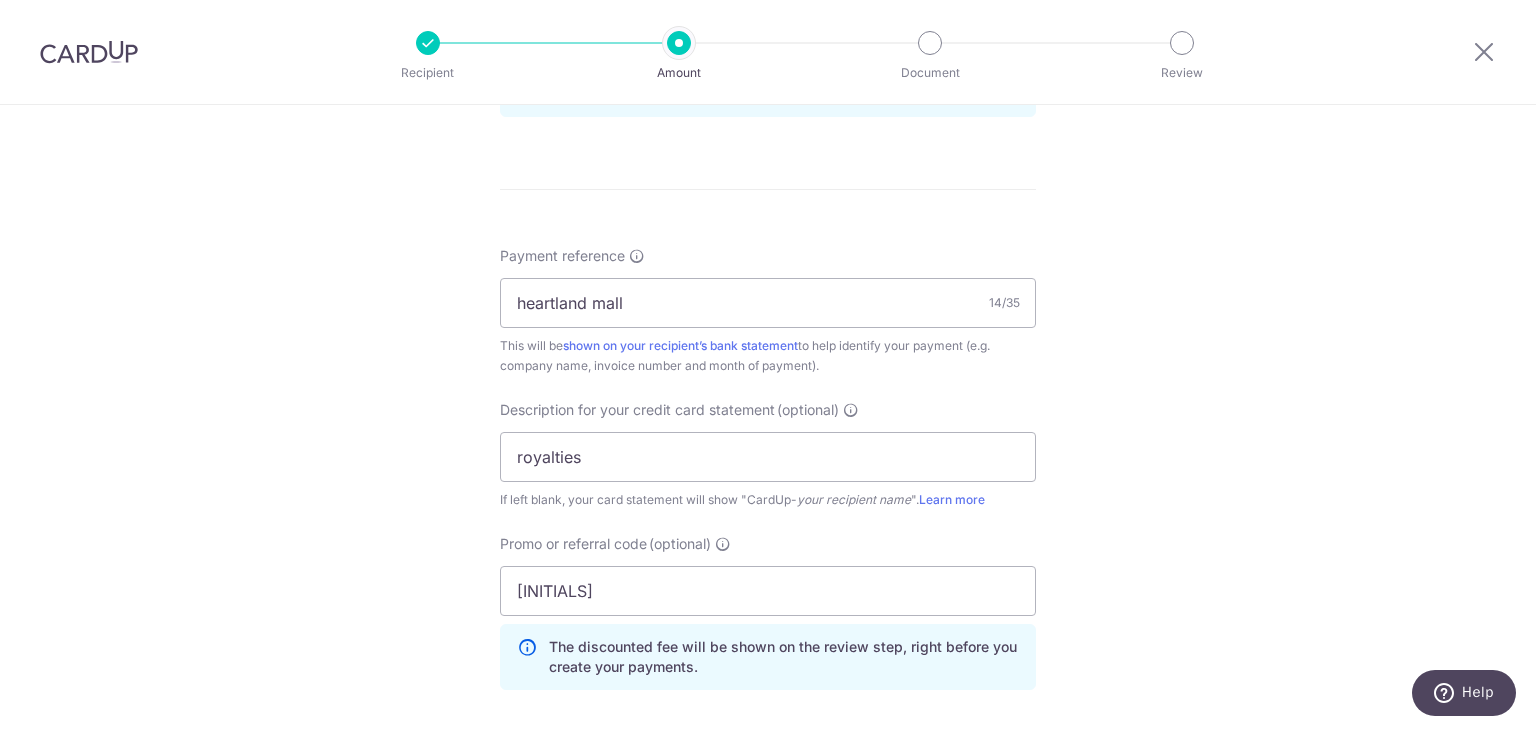 click on "Payment reference
heartland mall
14/35
This will be  shown on your recipient’s bank statement  to help identify your payment (e.g. company name, invoice number and month of payment)." at bounding box center (768, 311) 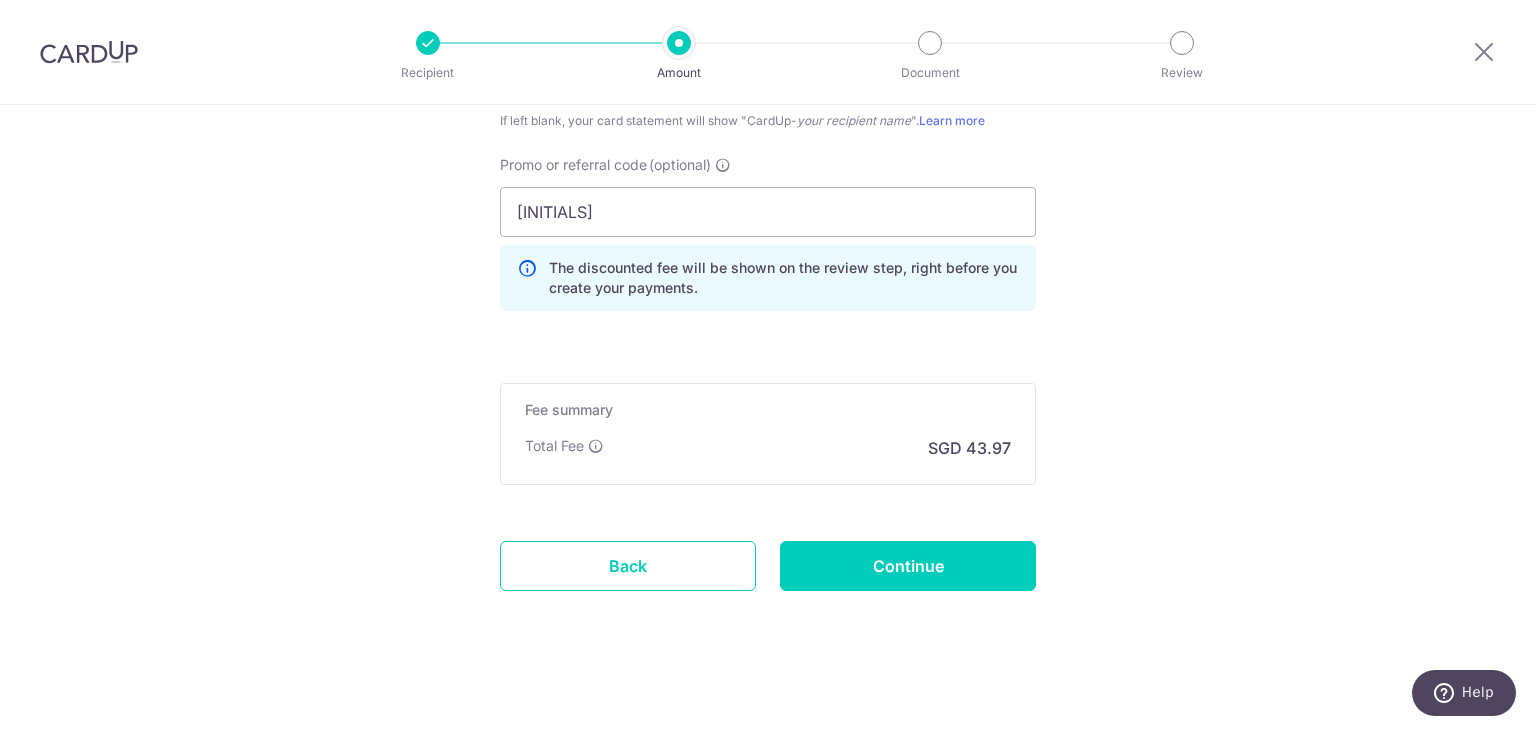 scroll, scrollTop: 1487, scrollLeft: 0, axis: vertical 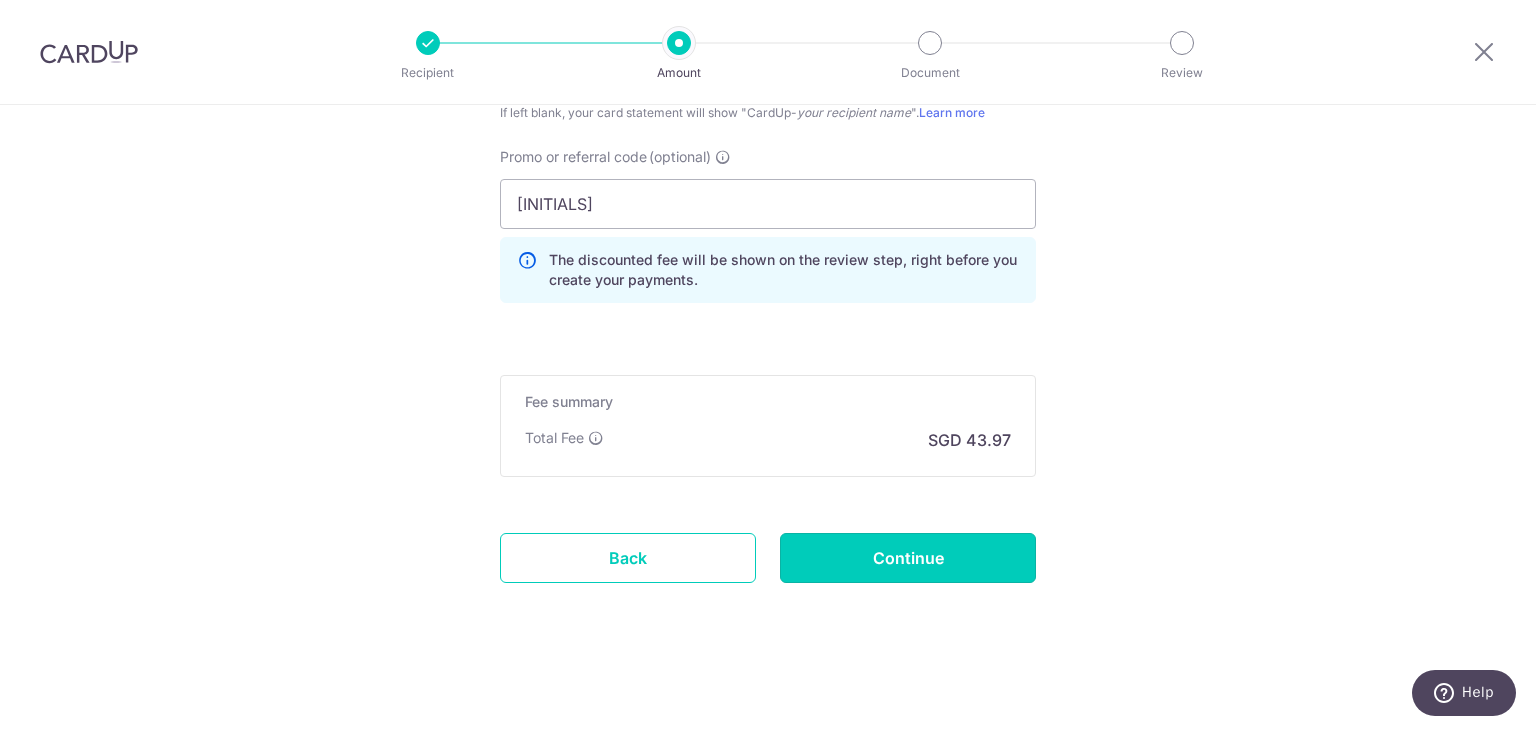 drag, startPoint x: 904, startPoint y: 558, endPoint x: 762, endPoint y: 519, distance: 147.25827 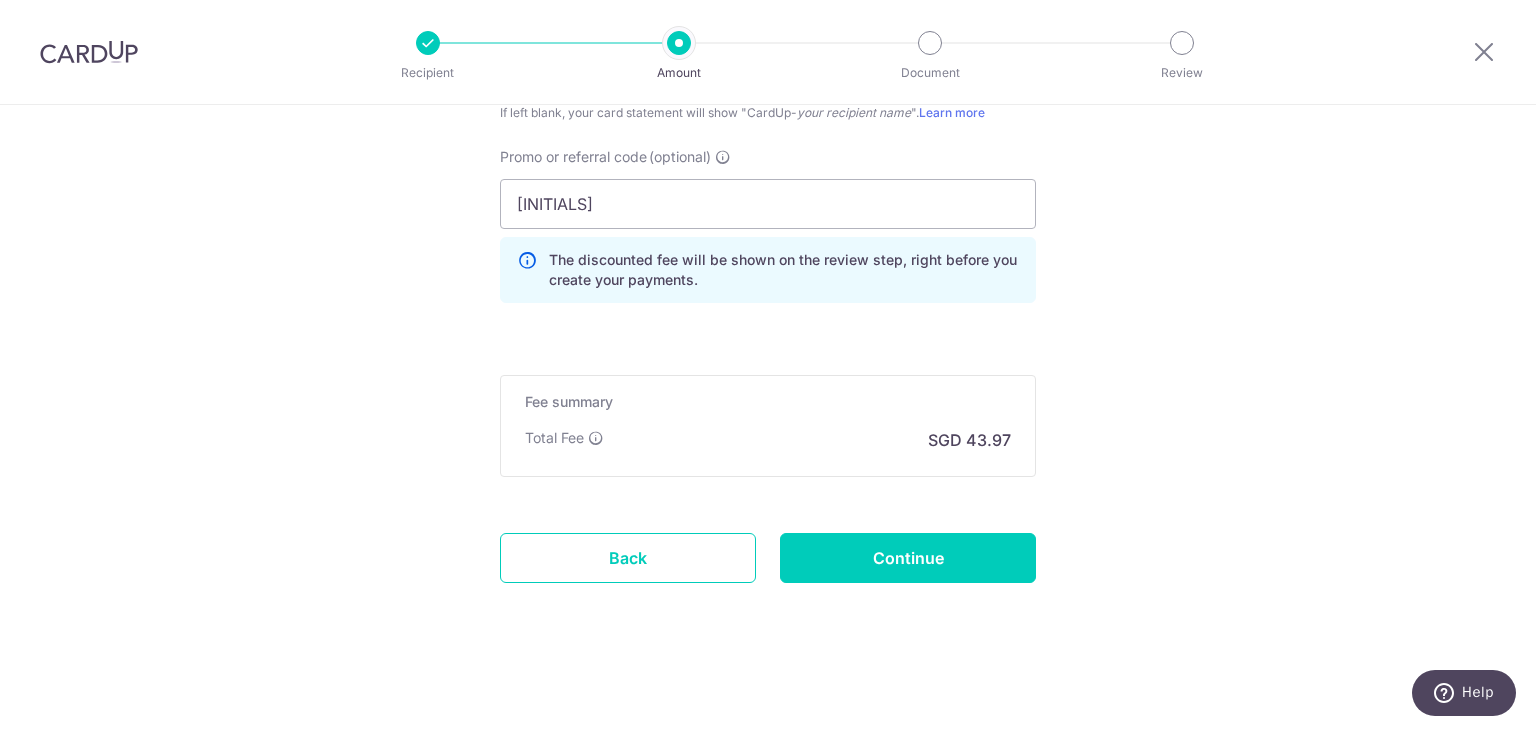 type on "Create Schedule" 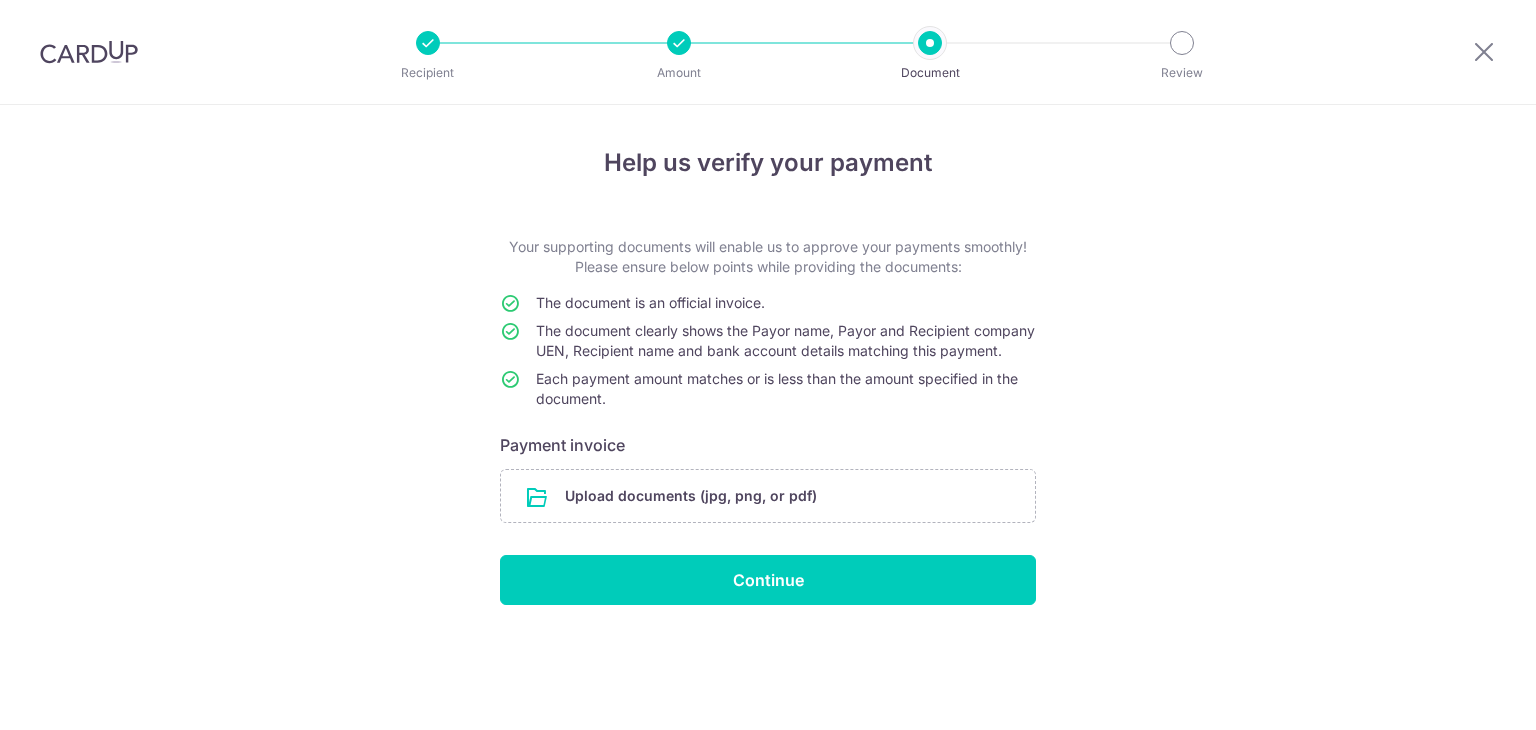 scroll, scrollTop: 0, scrollLeft: 0, axis: both 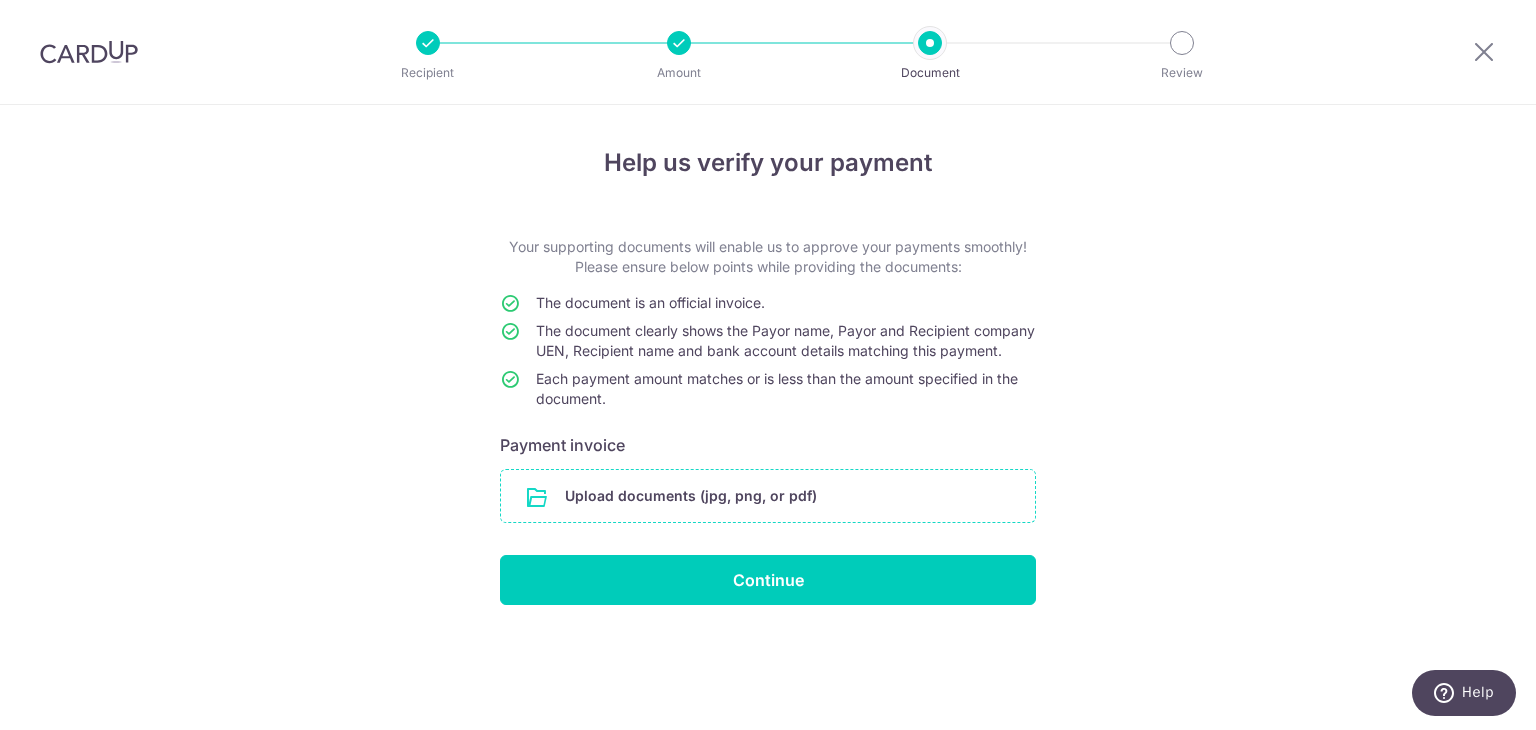 click at bounding box center (768, 496) 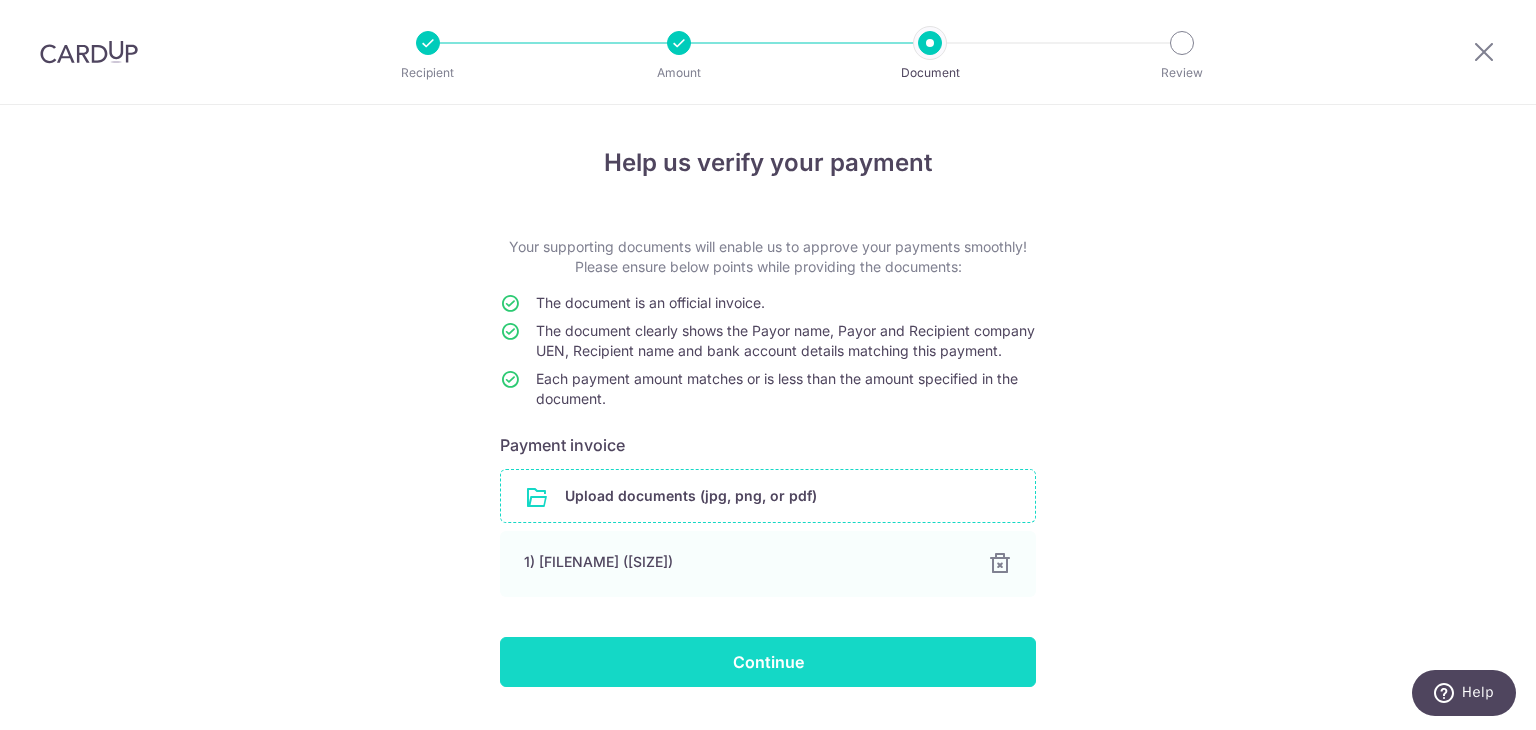 click on "Continue" at bounding box center [768, 662] 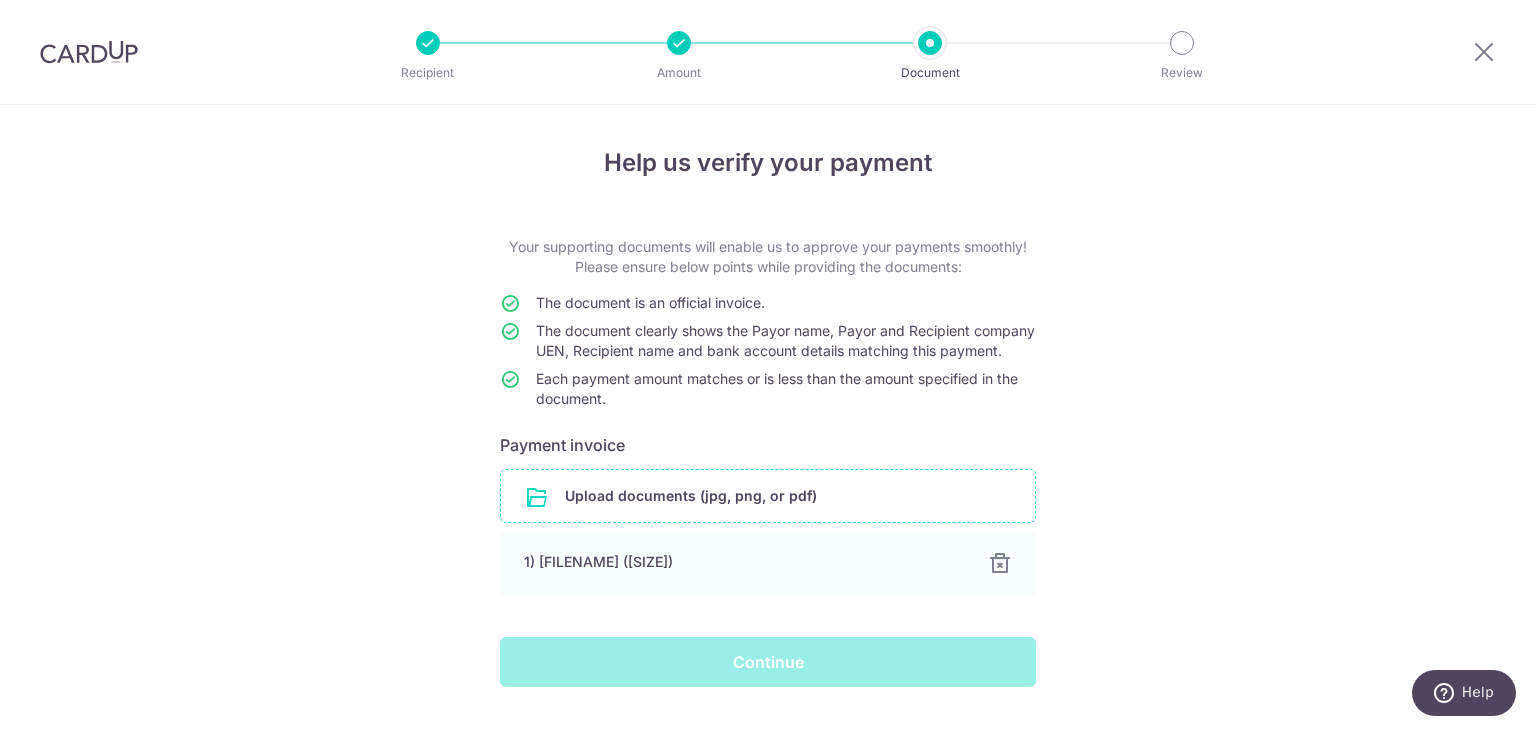 scroll, scrollTop: 80, scrollLeft: 0, axis: vertical 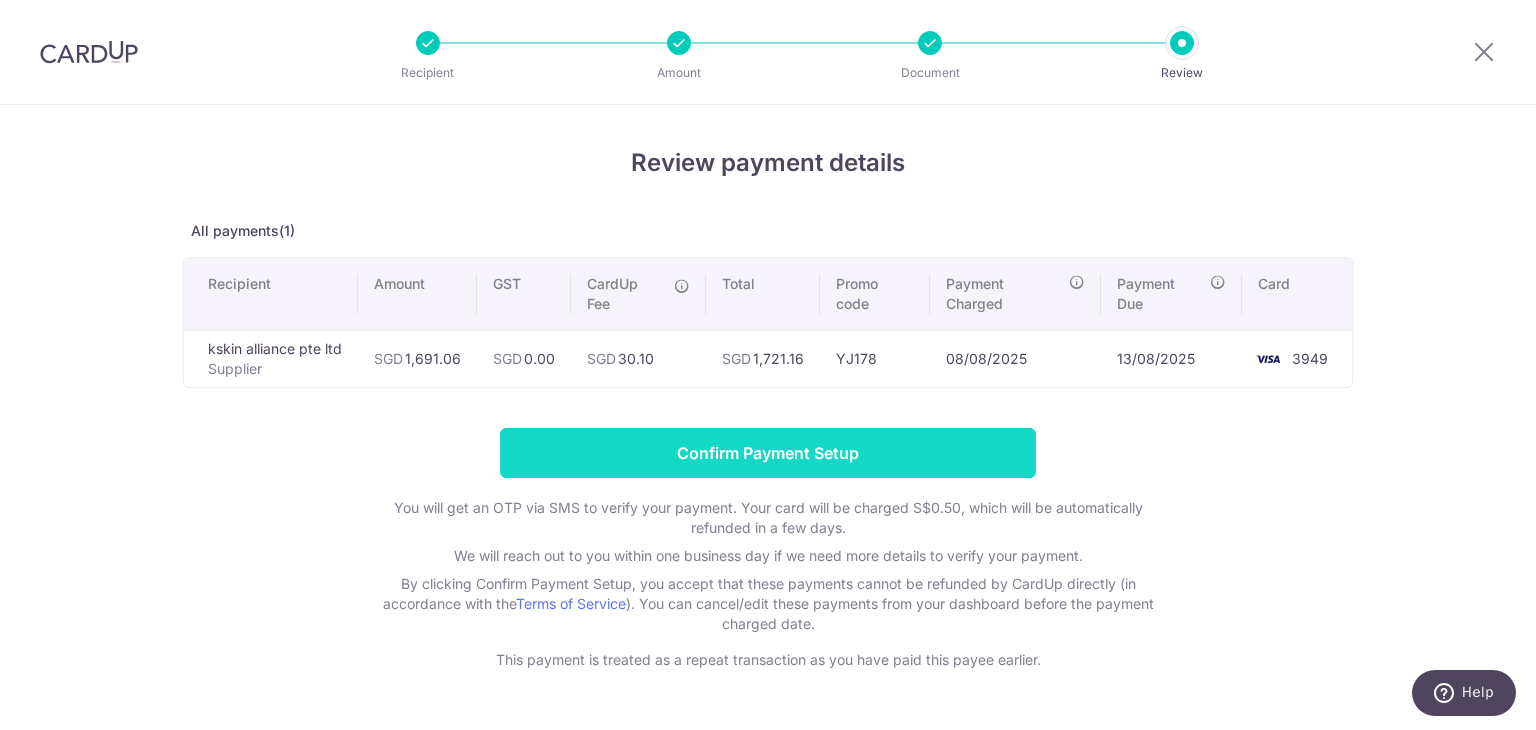 click on "Confirm Payment Setup" at bounding box center [768, 453] 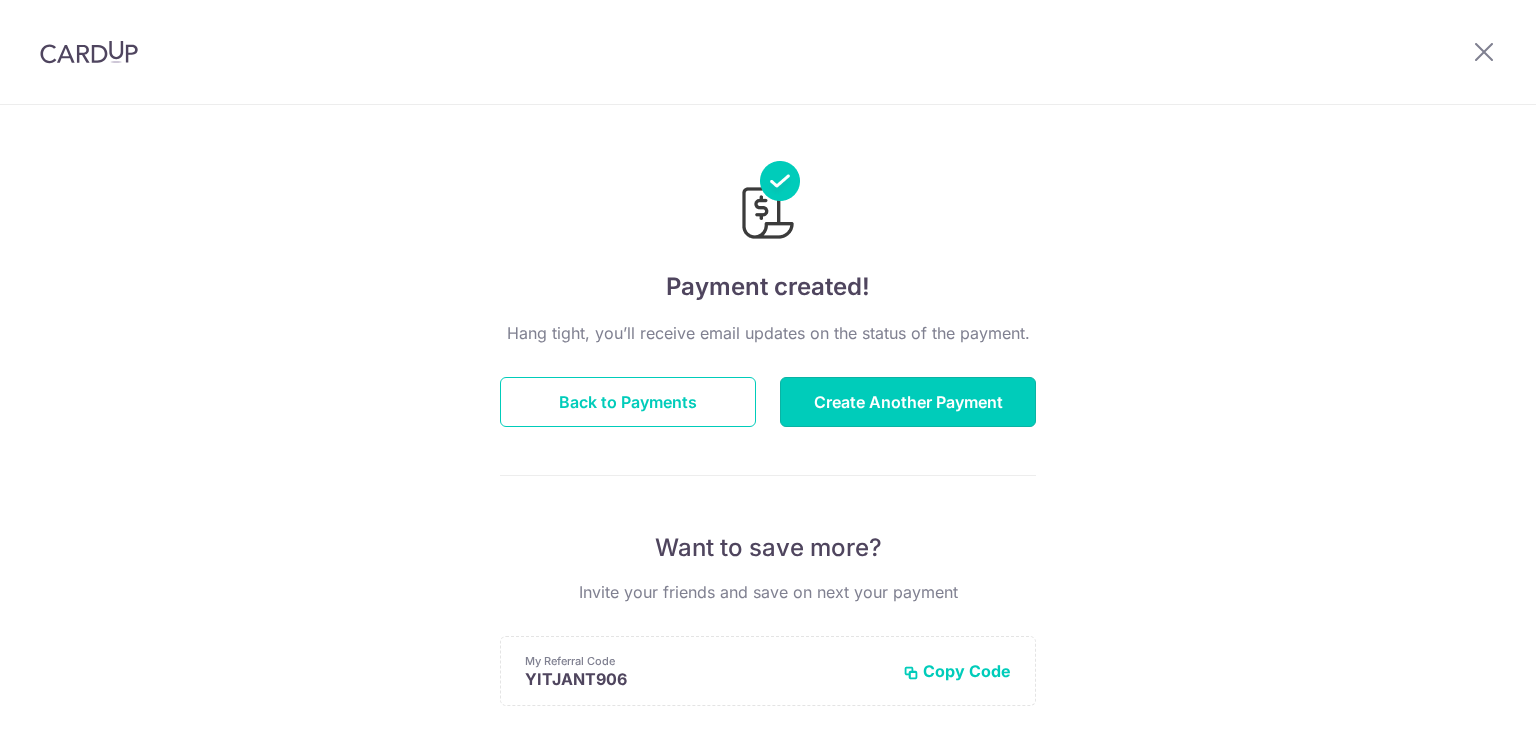 scroll, scrollTop: 0, scrollLeft: 0, axis: both 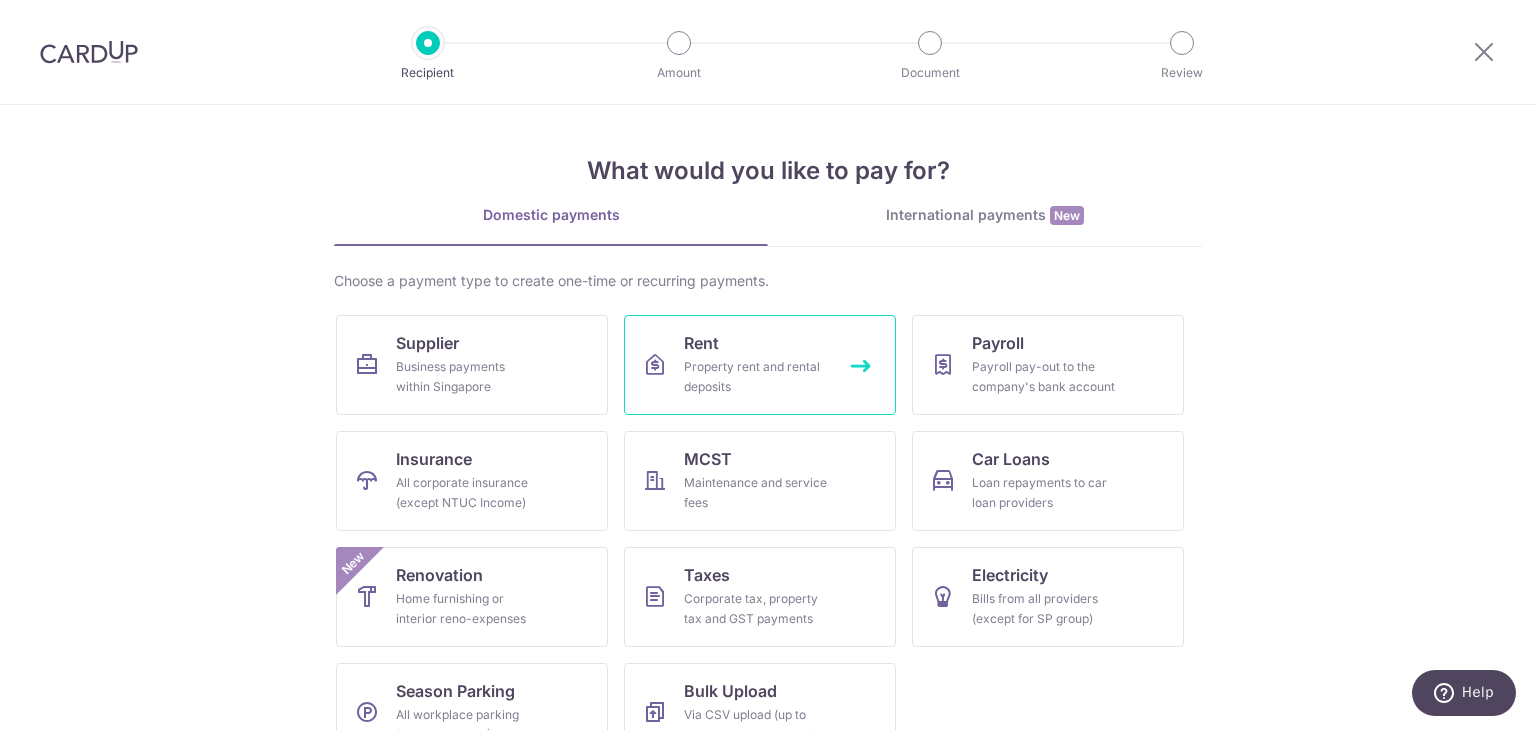 click on "Rent Property rent and rental deposits" at bounding box center (760, 365) 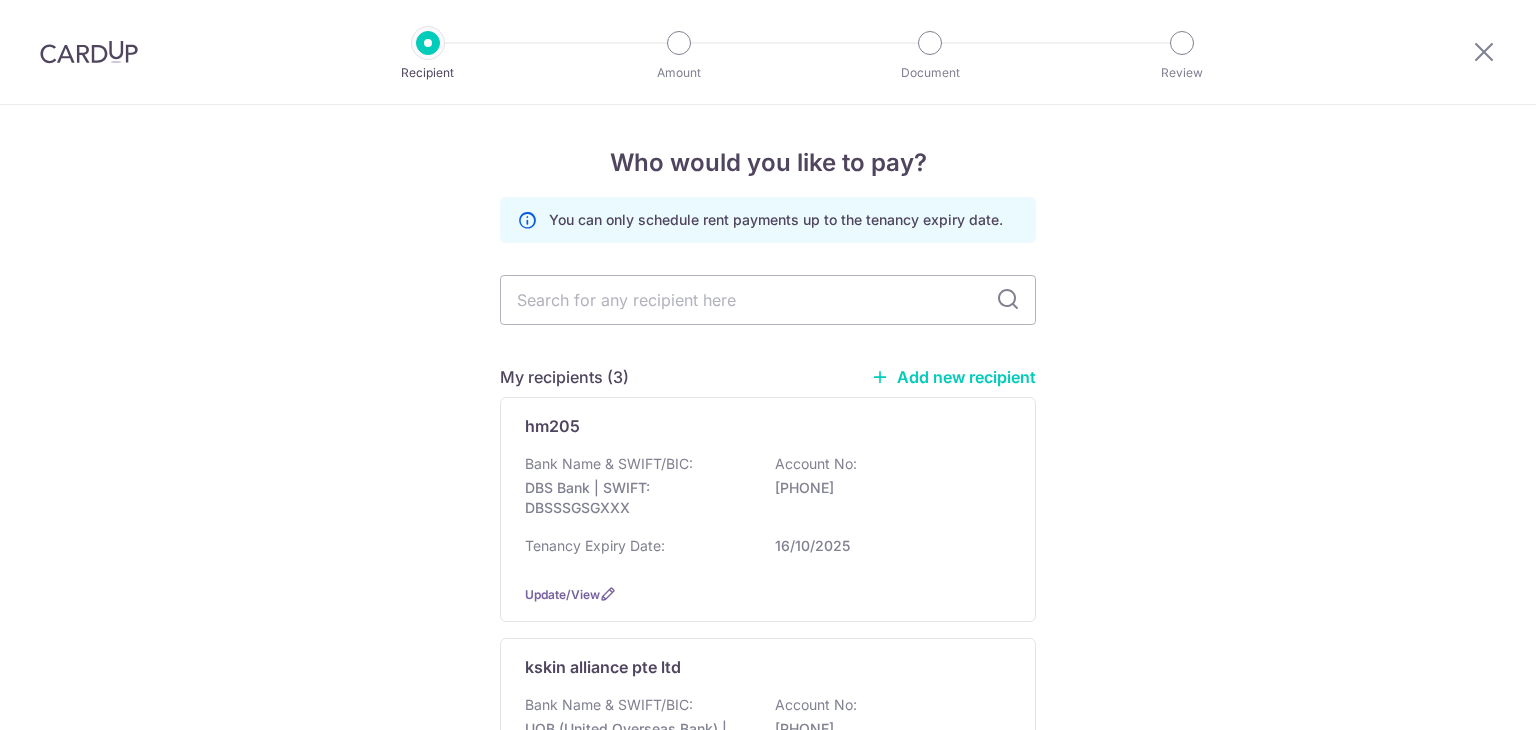 scroll, scrollTop: 0, scrollLeft: 0, axis: both 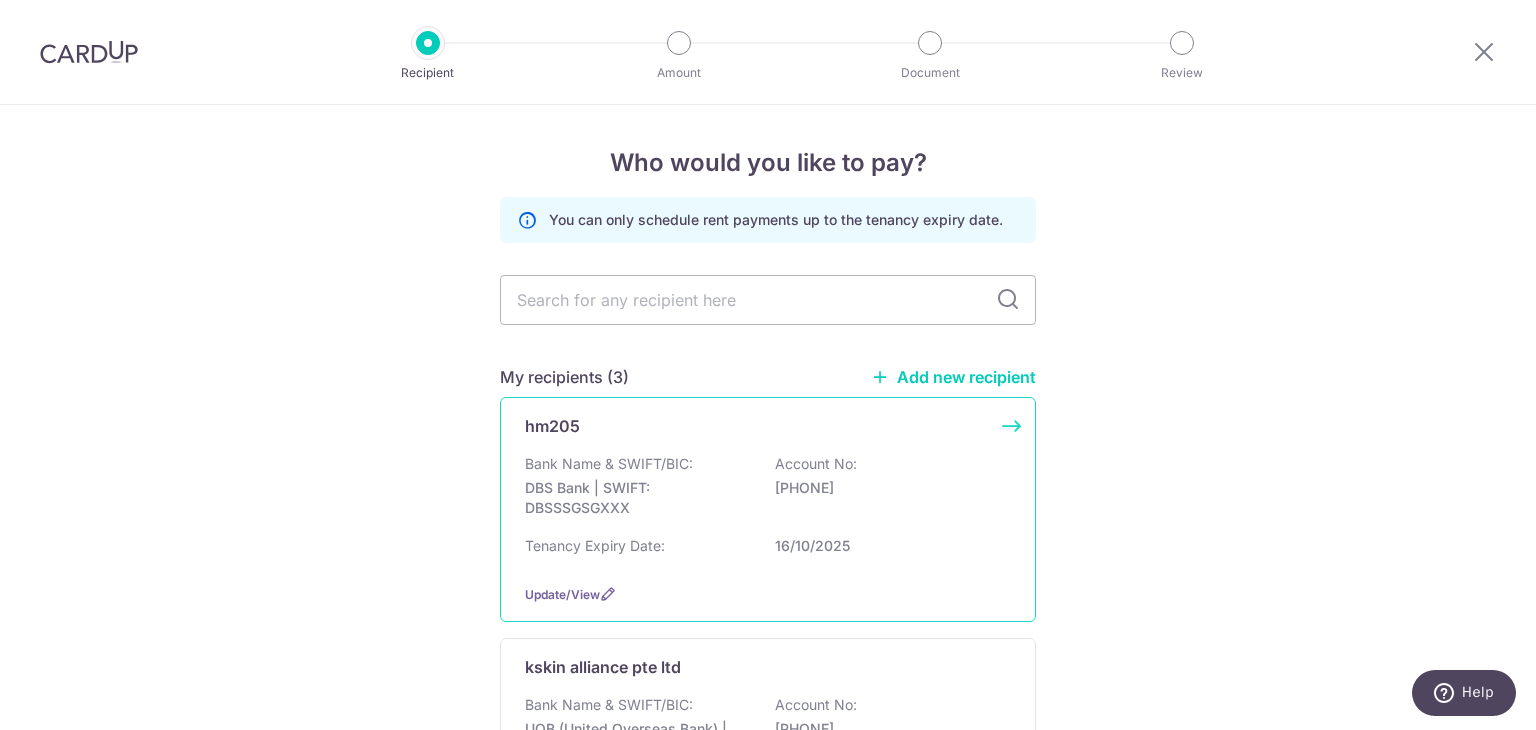 click on "Bank Name & SWIFT/BIC:" at bounding box center (609, 464) 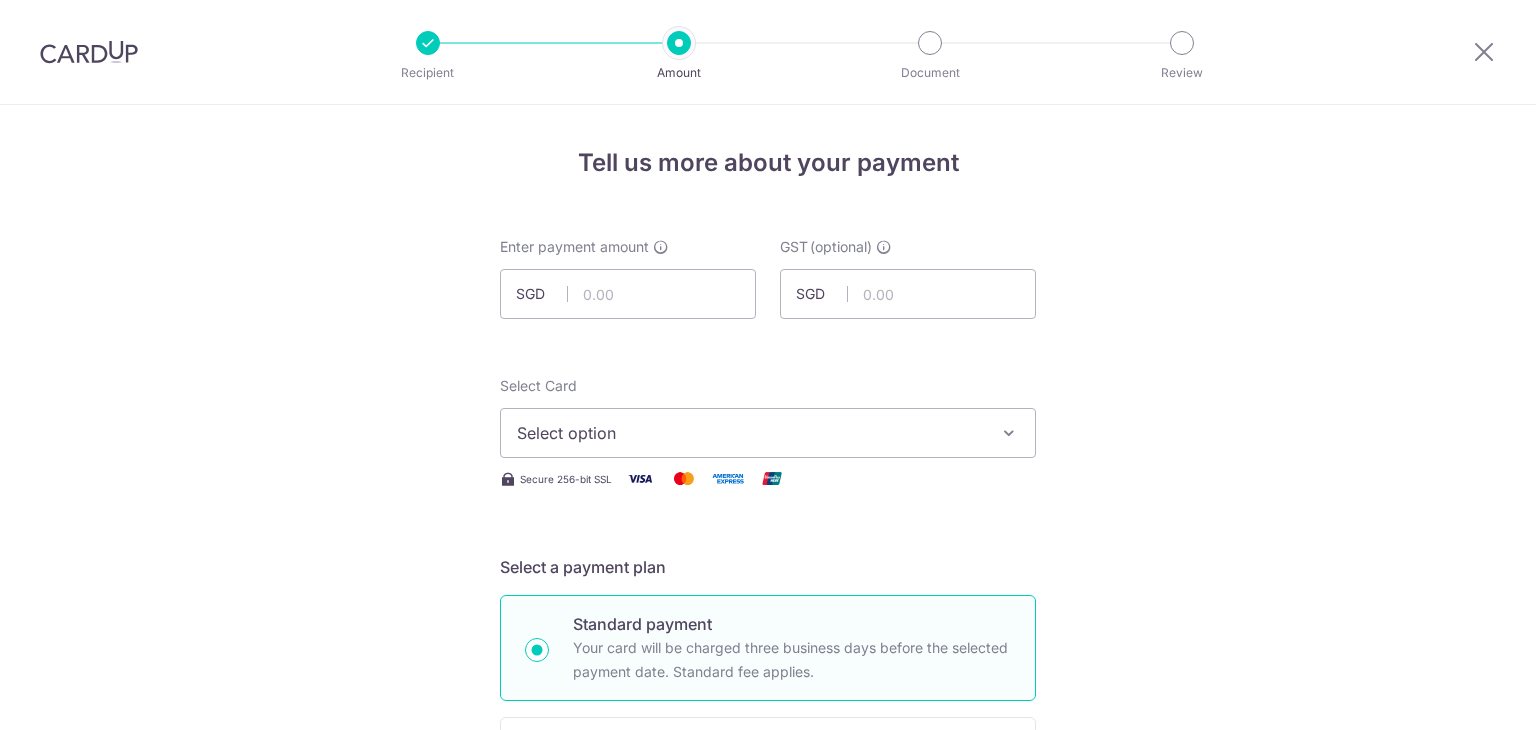 scroll, scrollTop: 0, scrollLeft: 0, axis: both 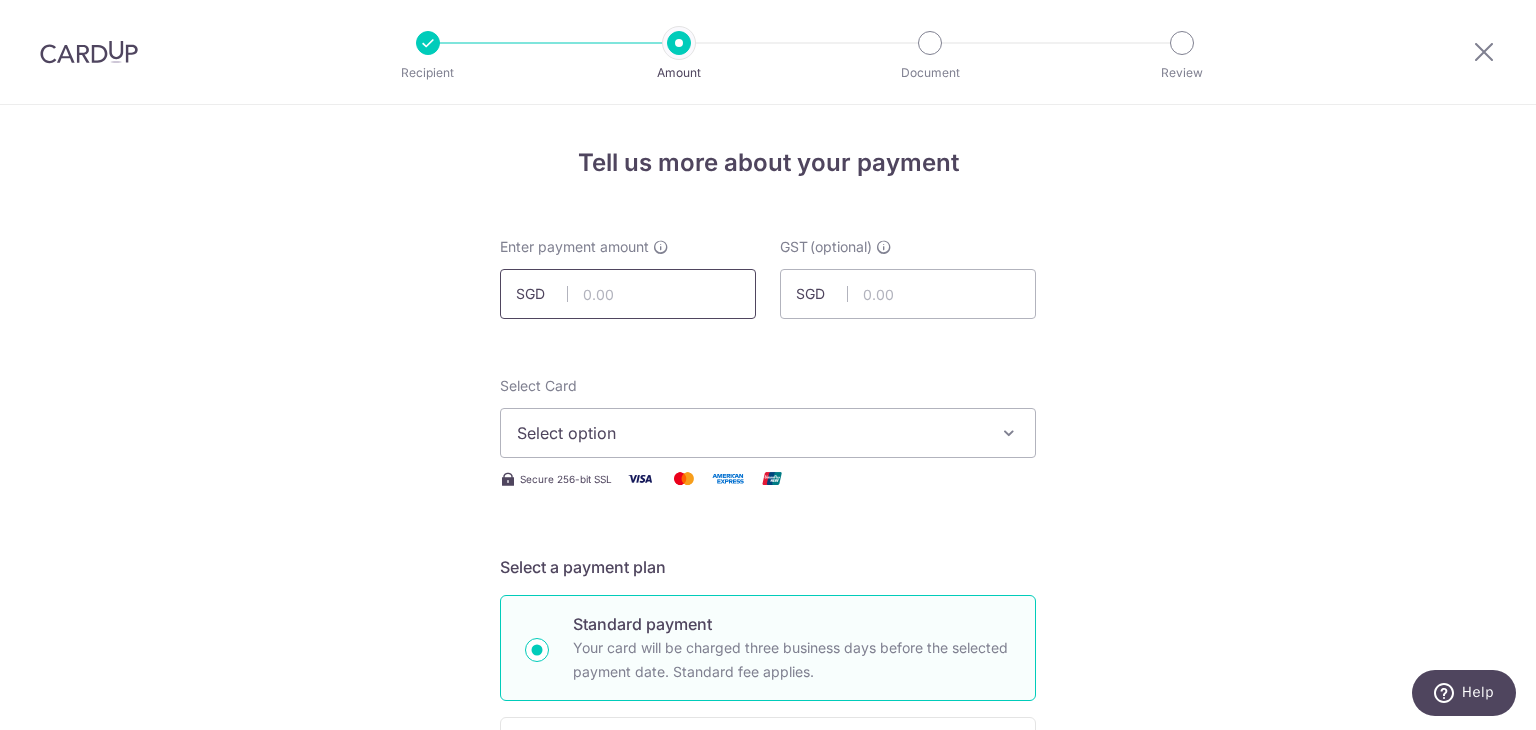 click at bounding box center (628, 294) 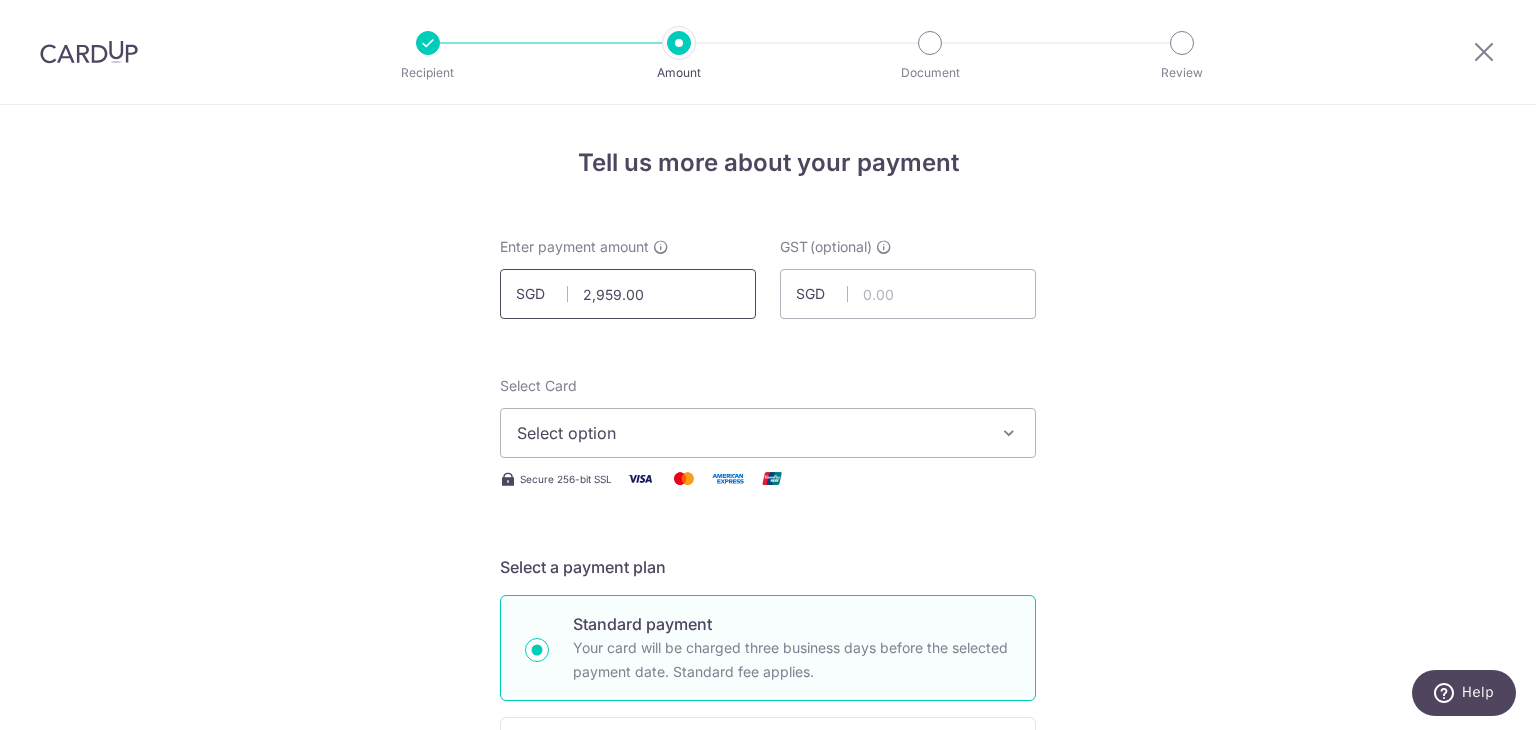 click on "2,959.00" at bounding box center [628, 294] 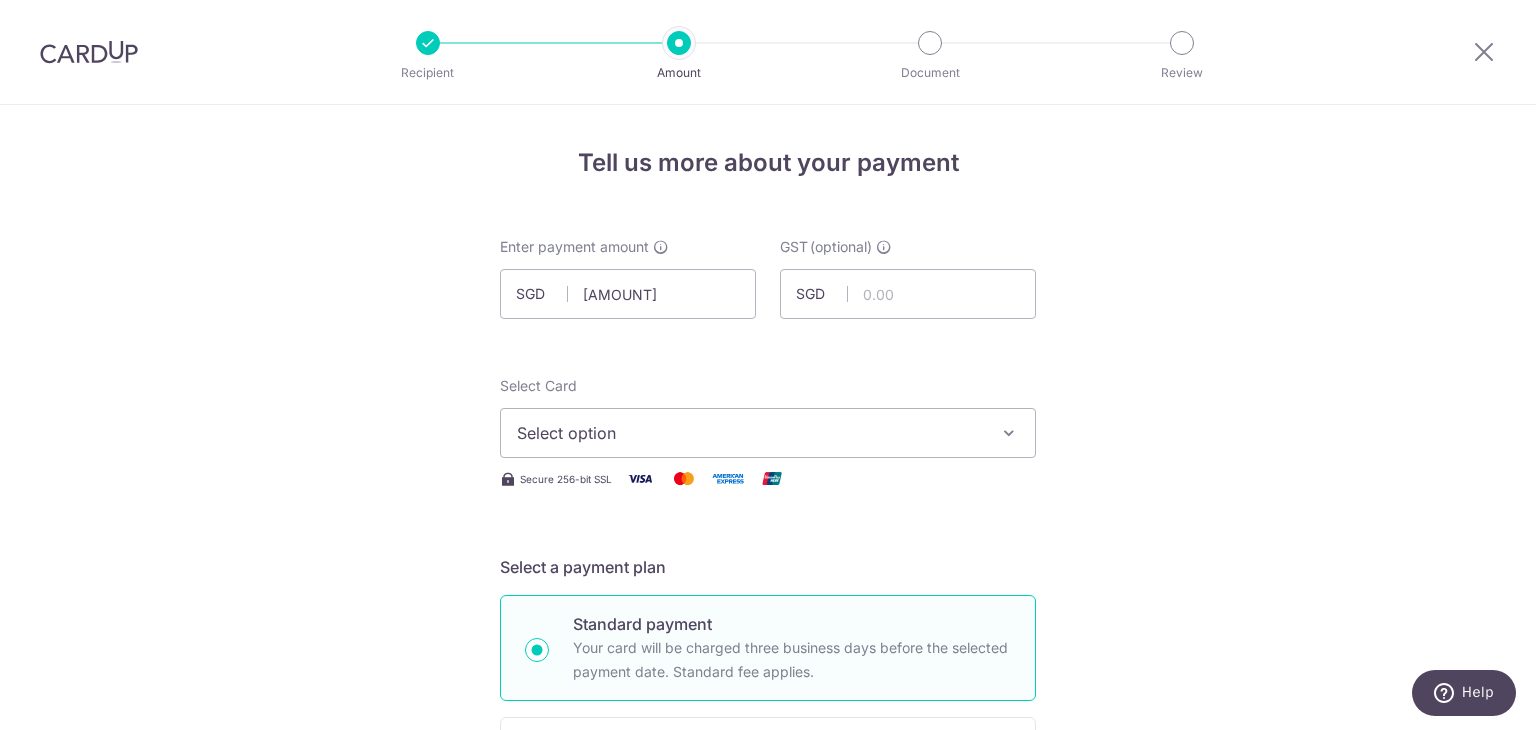 type on "2,959.85" 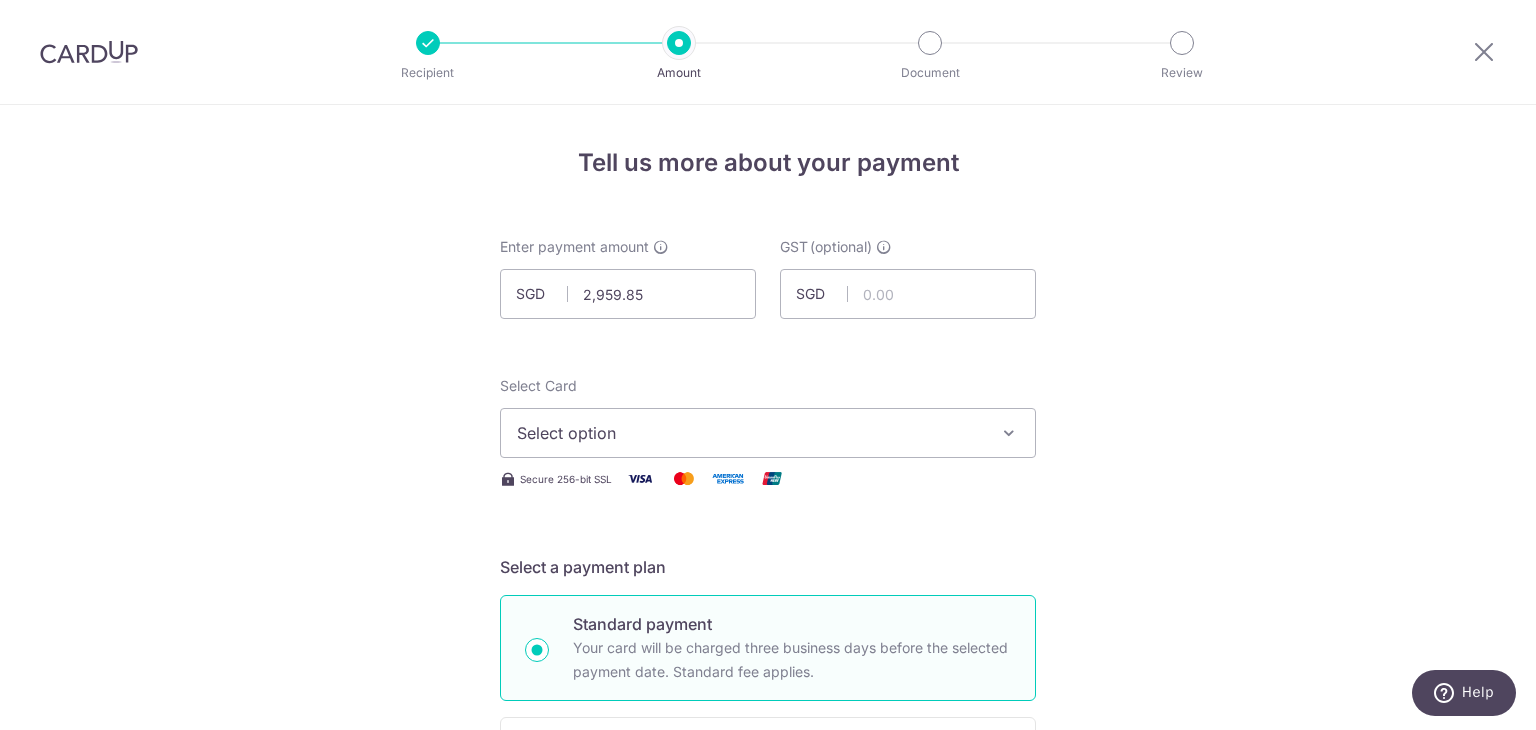 click on "Tell us more about your payment
Enter payment amount
SGD
[AMOUNT]
[AMOUNT]
GST
(optional)
SGD
Select Card
Select option
Add credit card
Your Cards
**** [CARD]
Secure 256-bit SSL" at bounding box center (768, 1076) 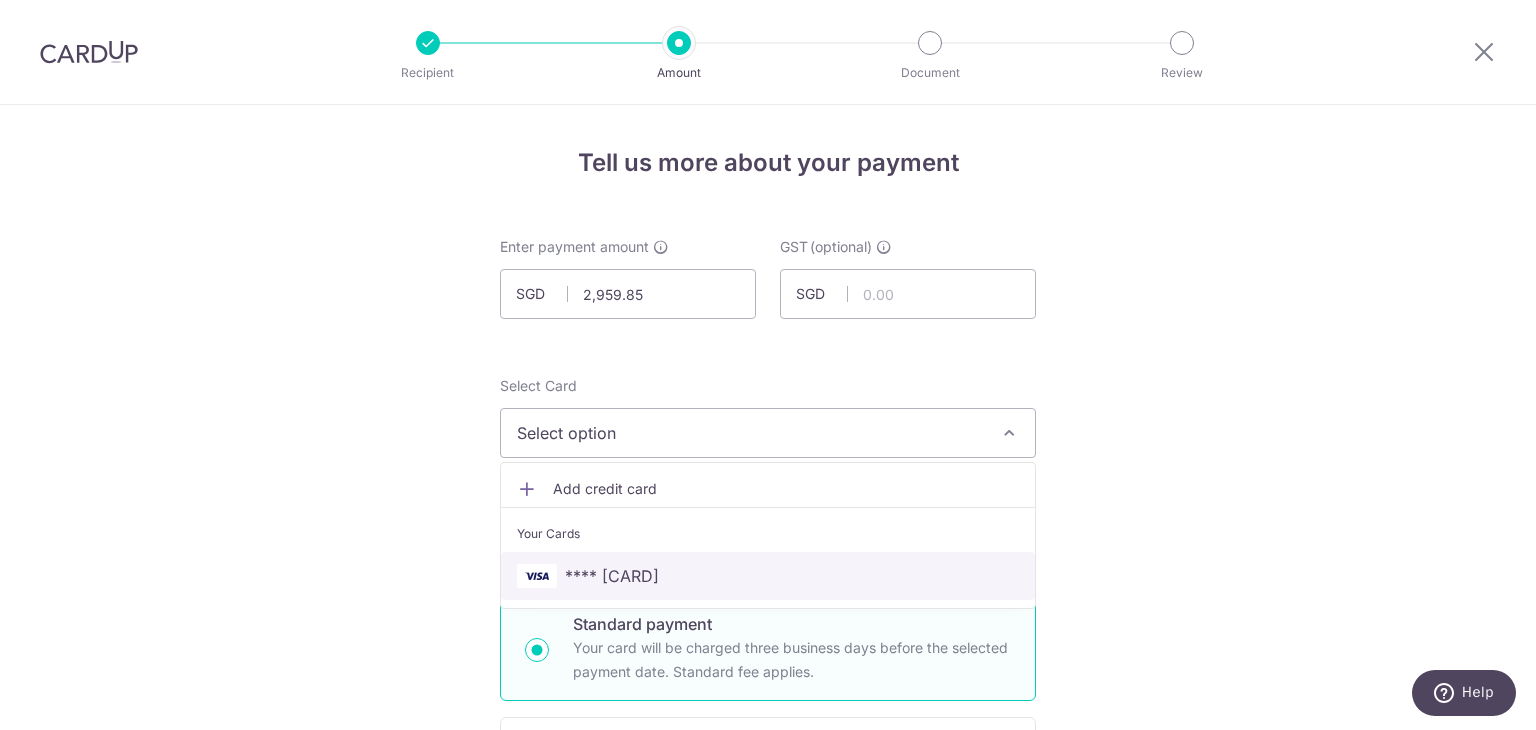 click on "**** [CARD]" at bounding box center (768, 576) 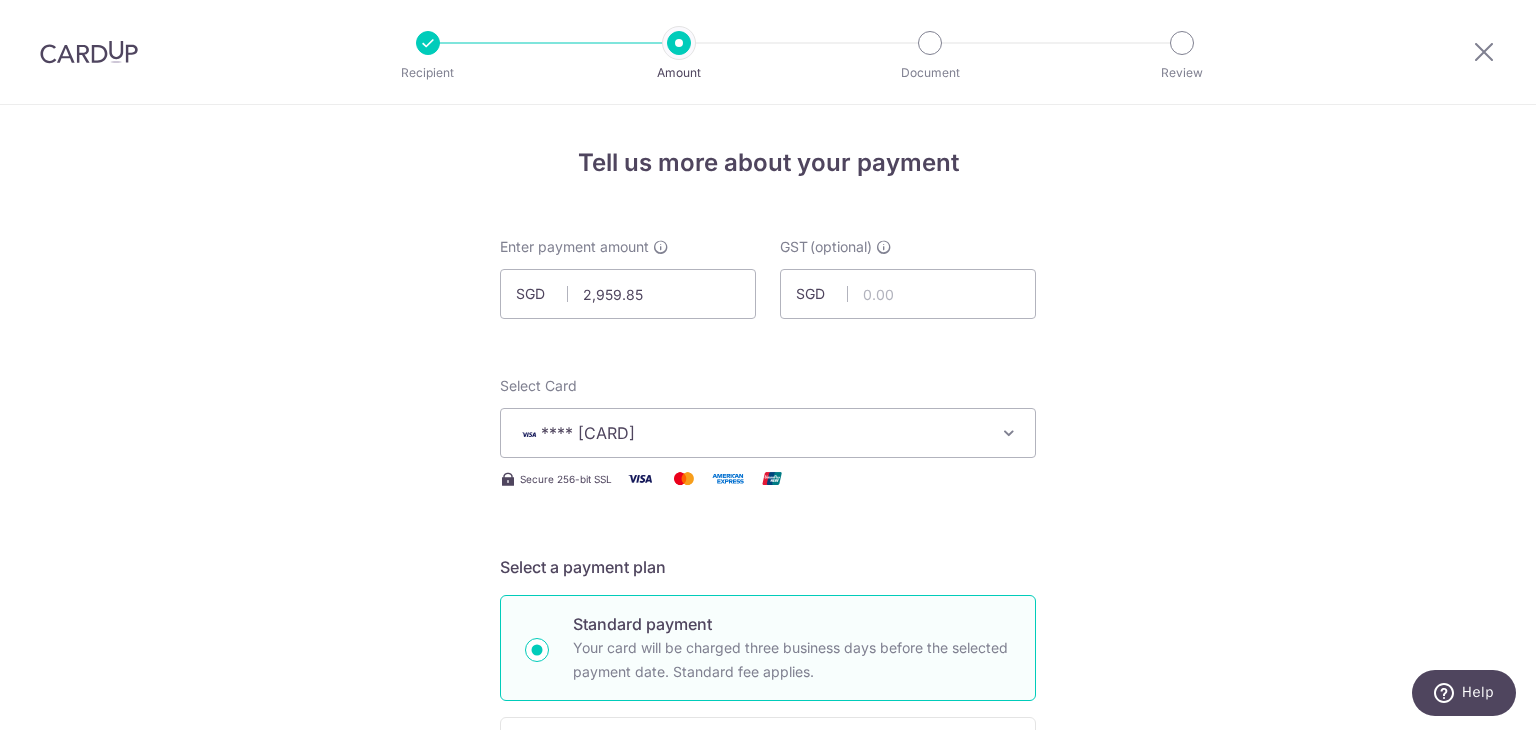 click on "Tell us more about your payment
Enter payment amount
SGD
[AMOUNT]
[AMOUNT]
GST
(optional)
SGD
Select Card
**** [CARD]
Add credit card
Your Cards
**** [CARD]
Secure 256-bit SSL" at bounding box center [768, 1076] 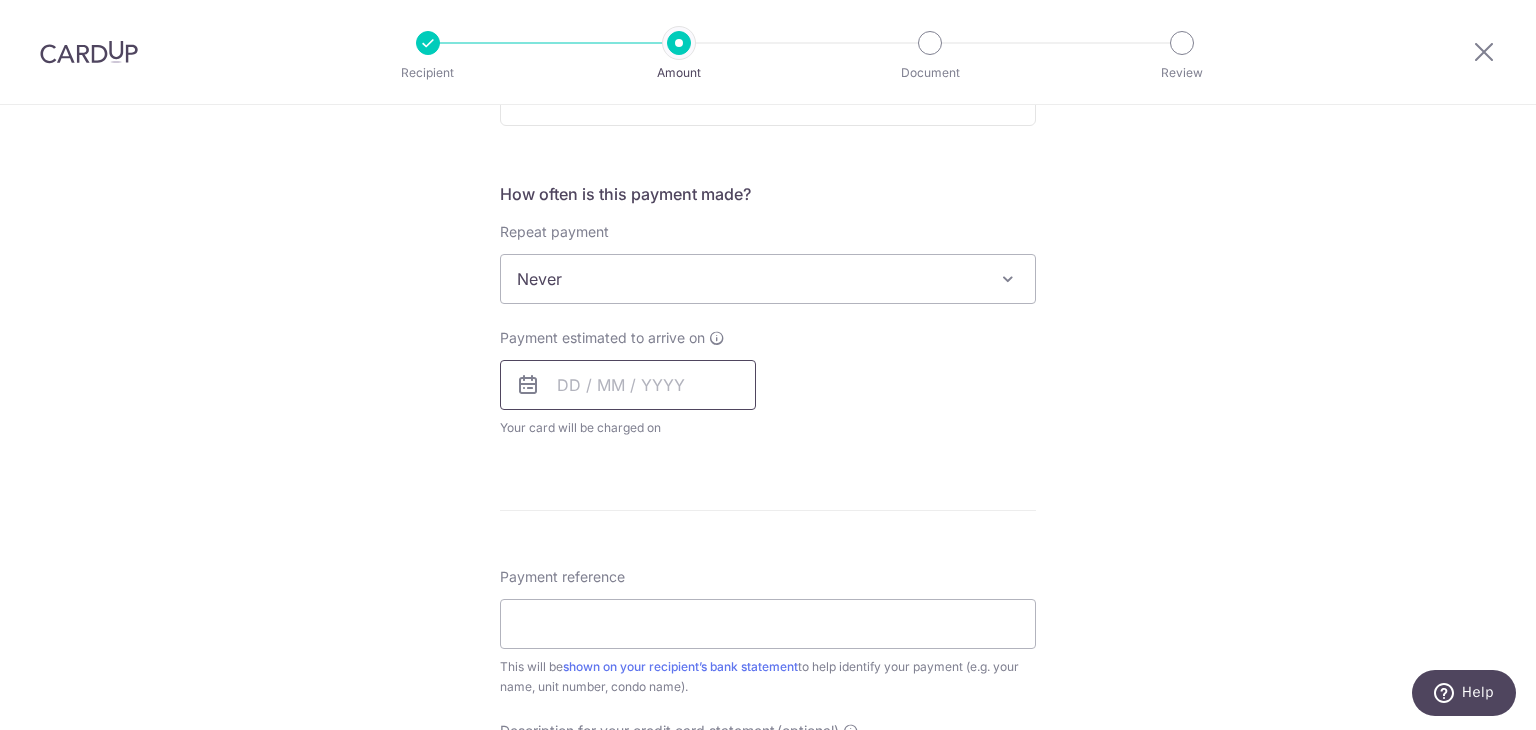 scroll, scrollTop: 700, scrollLeft: 0, axis: vertical 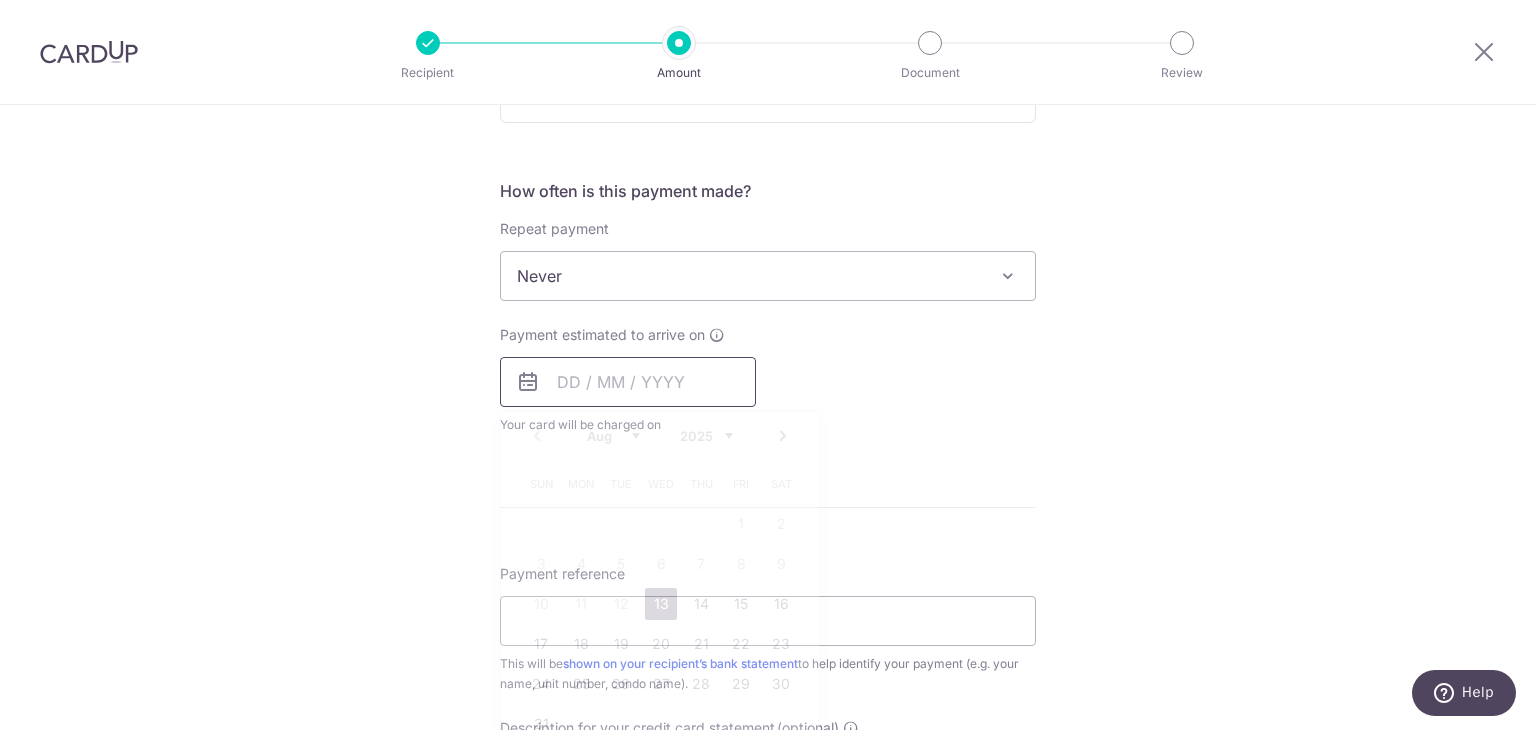 click at bounding box center [628, 382] 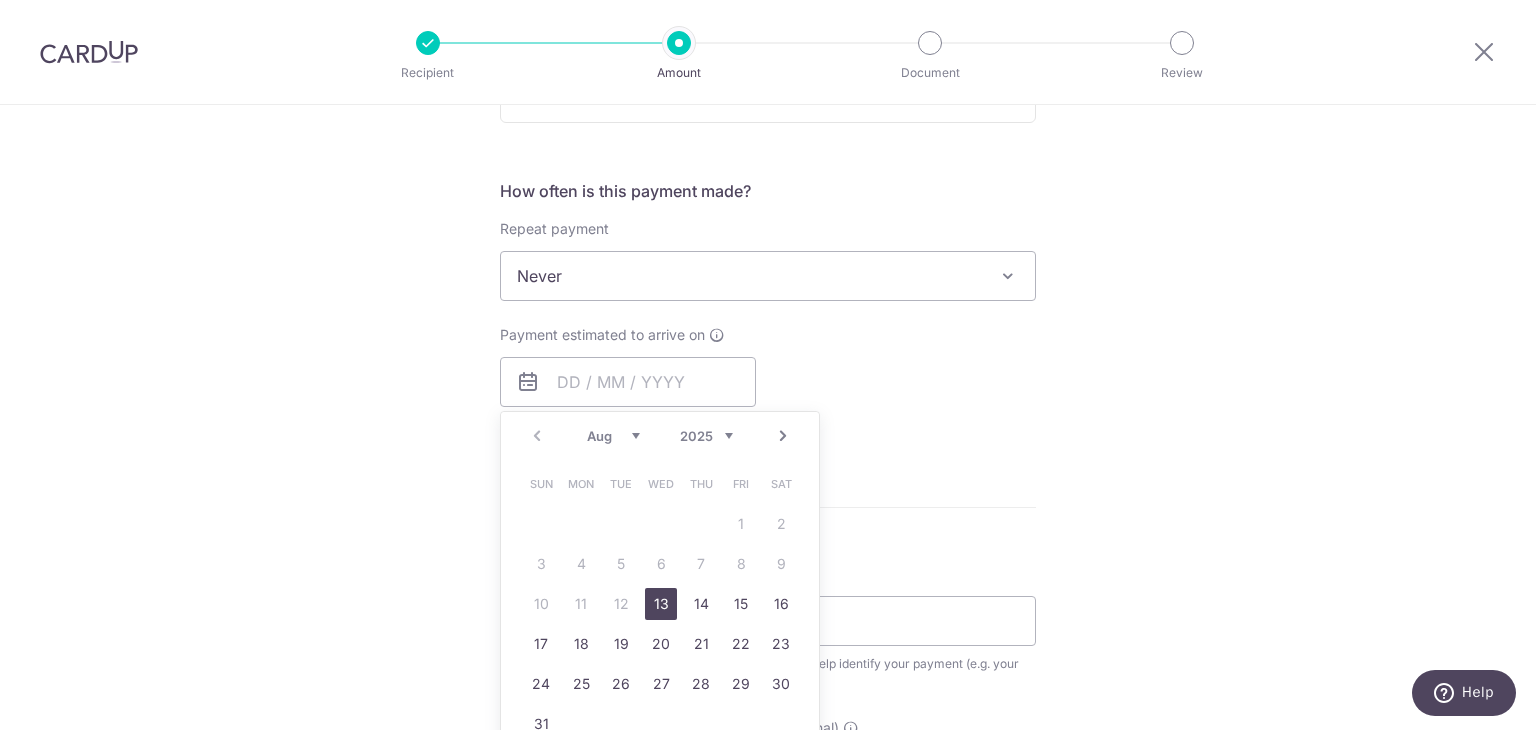 click on "13" at bounding box center [661, 604] 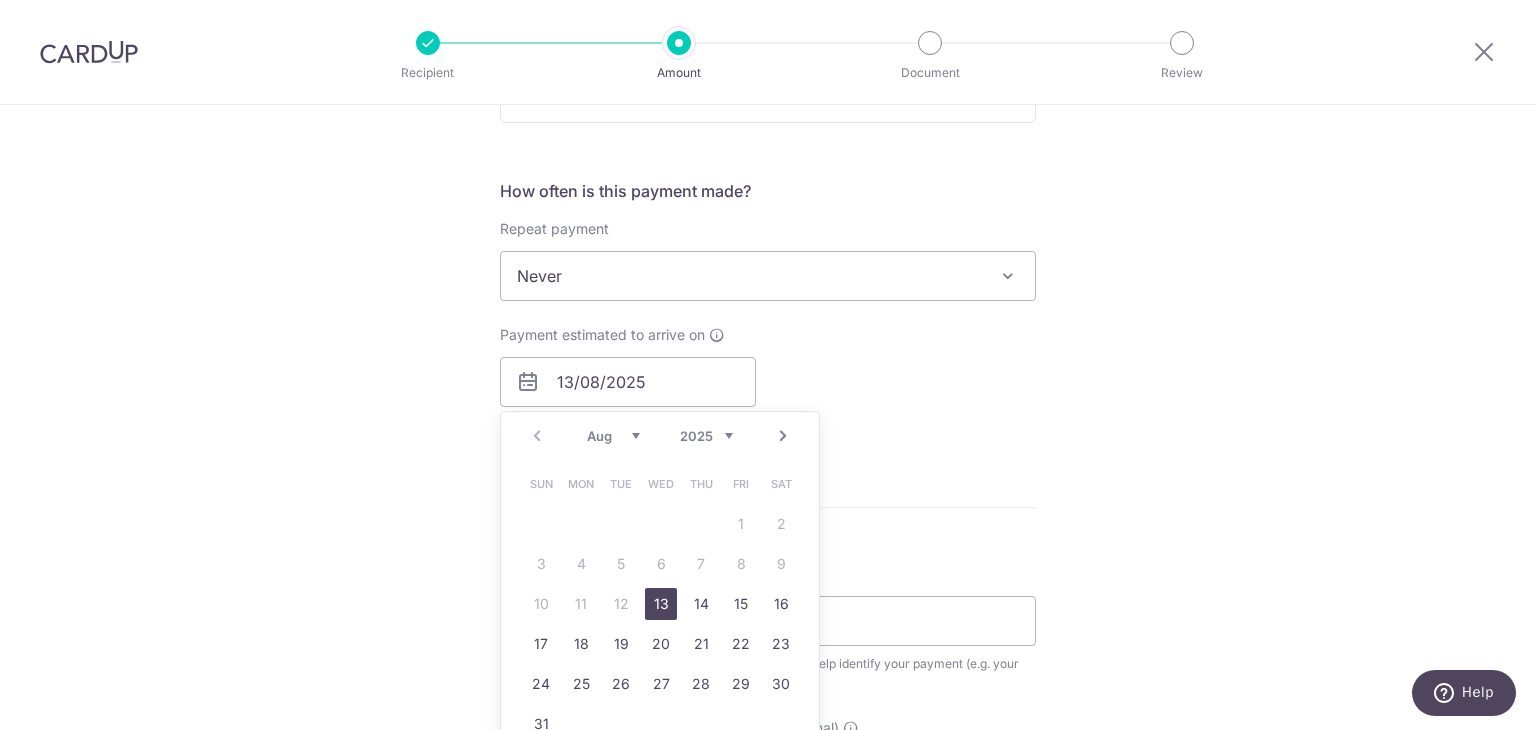 click on "Tell us more about your payment
Enter payment amount
SGD
2,959.85
2959.85
GST
(optional)
SGD
Select Card
**** 3949
Add credit card
Your Cards
**** 3949
Secure 256-bit SSL" at bounding box center (768, 376) 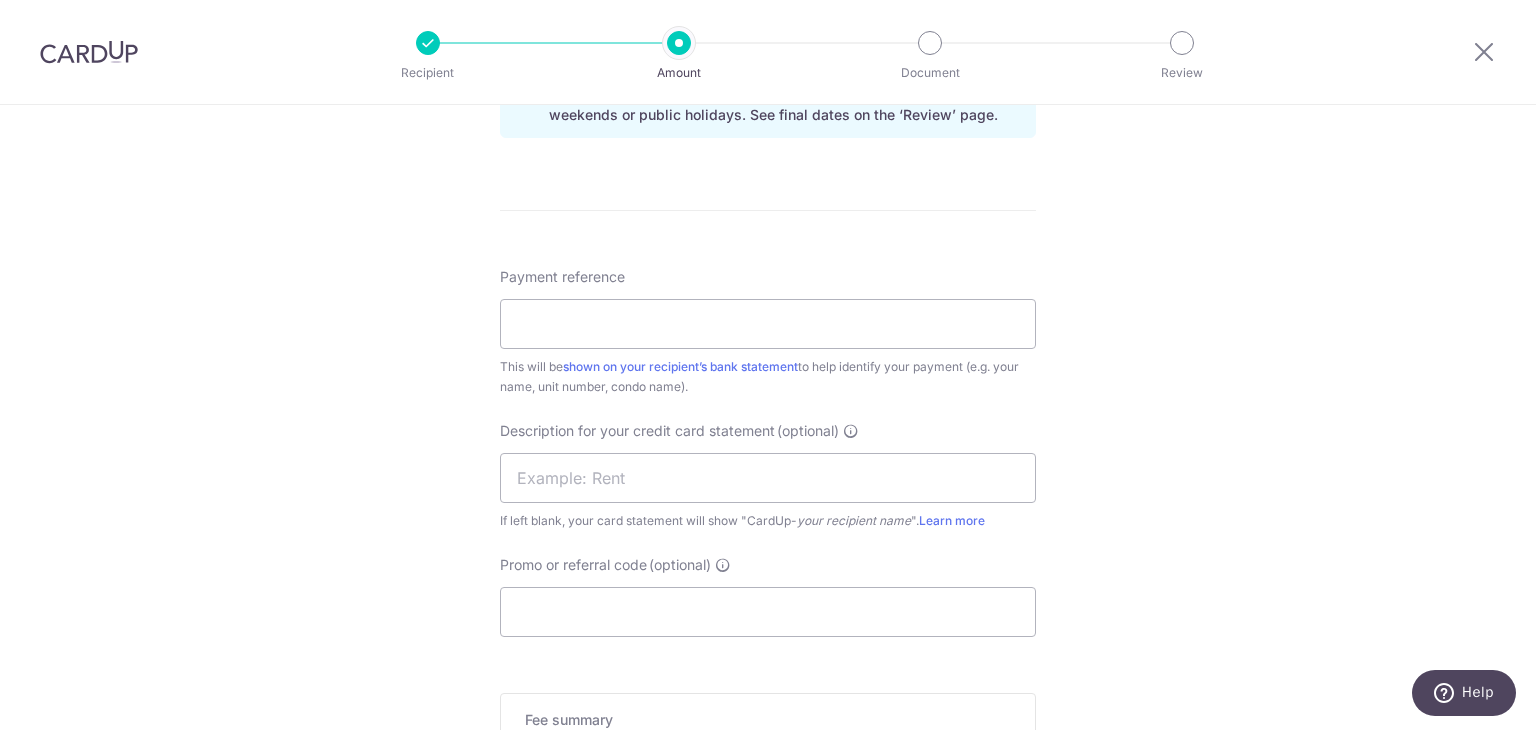 scroll, scrollTop: 1200, scrollLeft: 0, axis: vertical 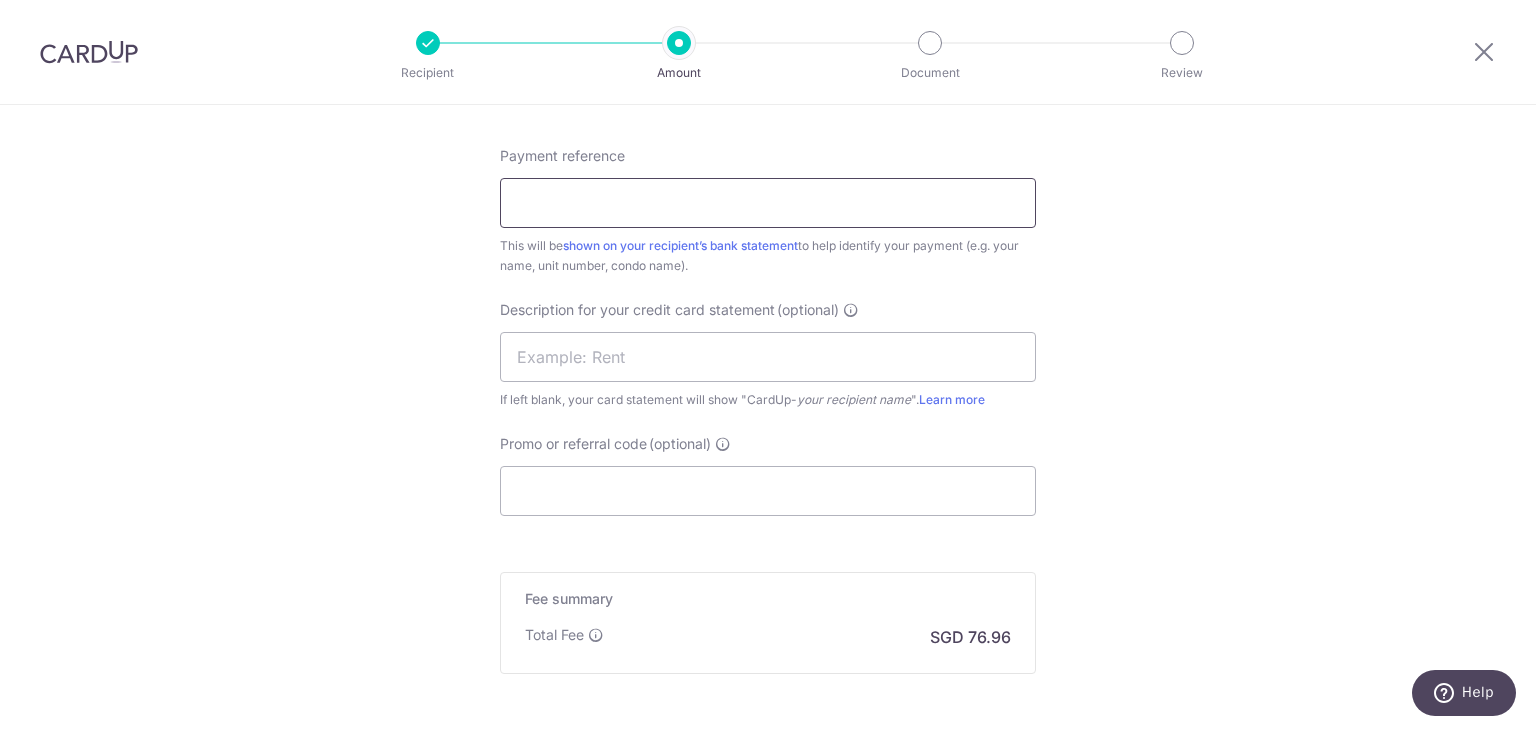 click on "Payment reference" at bounding box center [768, 203] 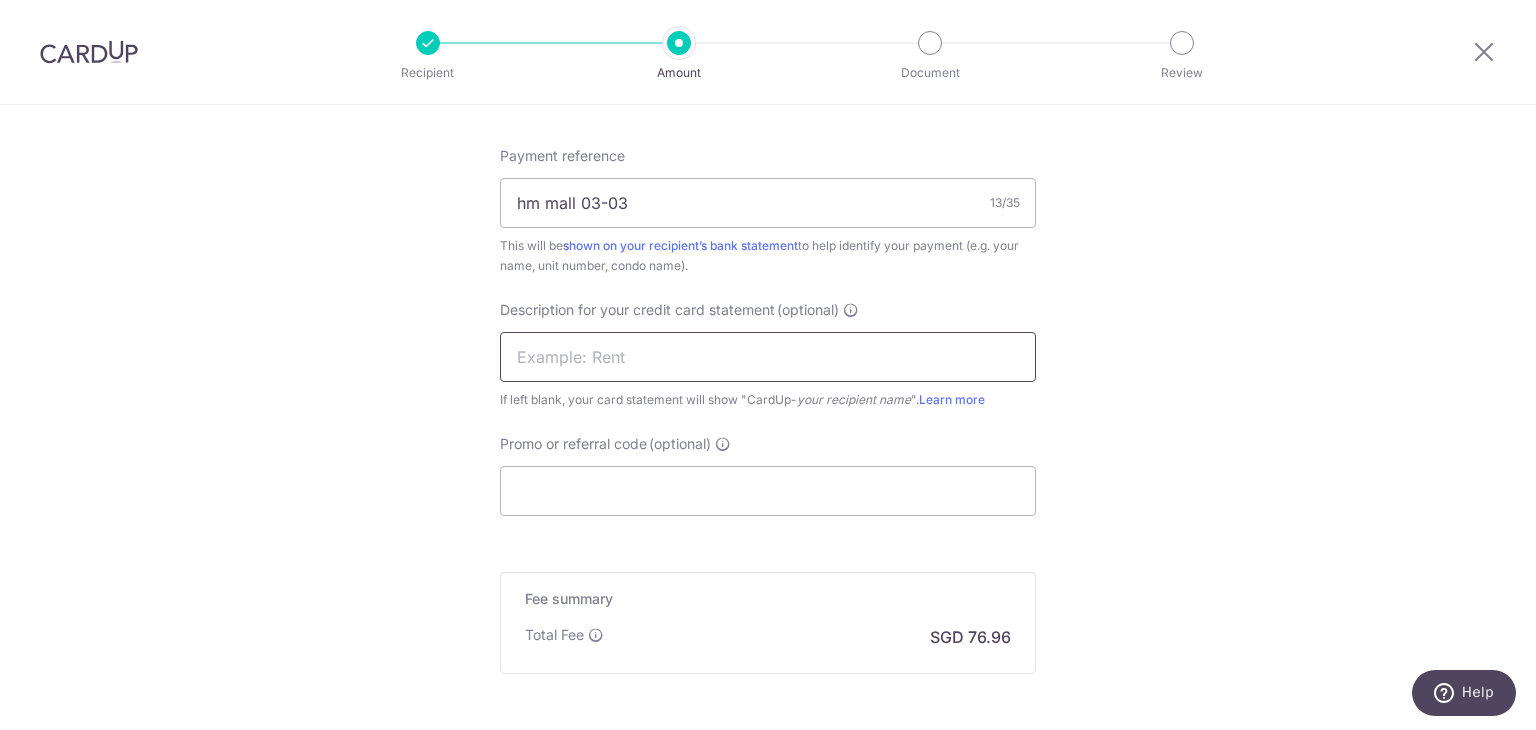 click at bounding box center (768, 357) 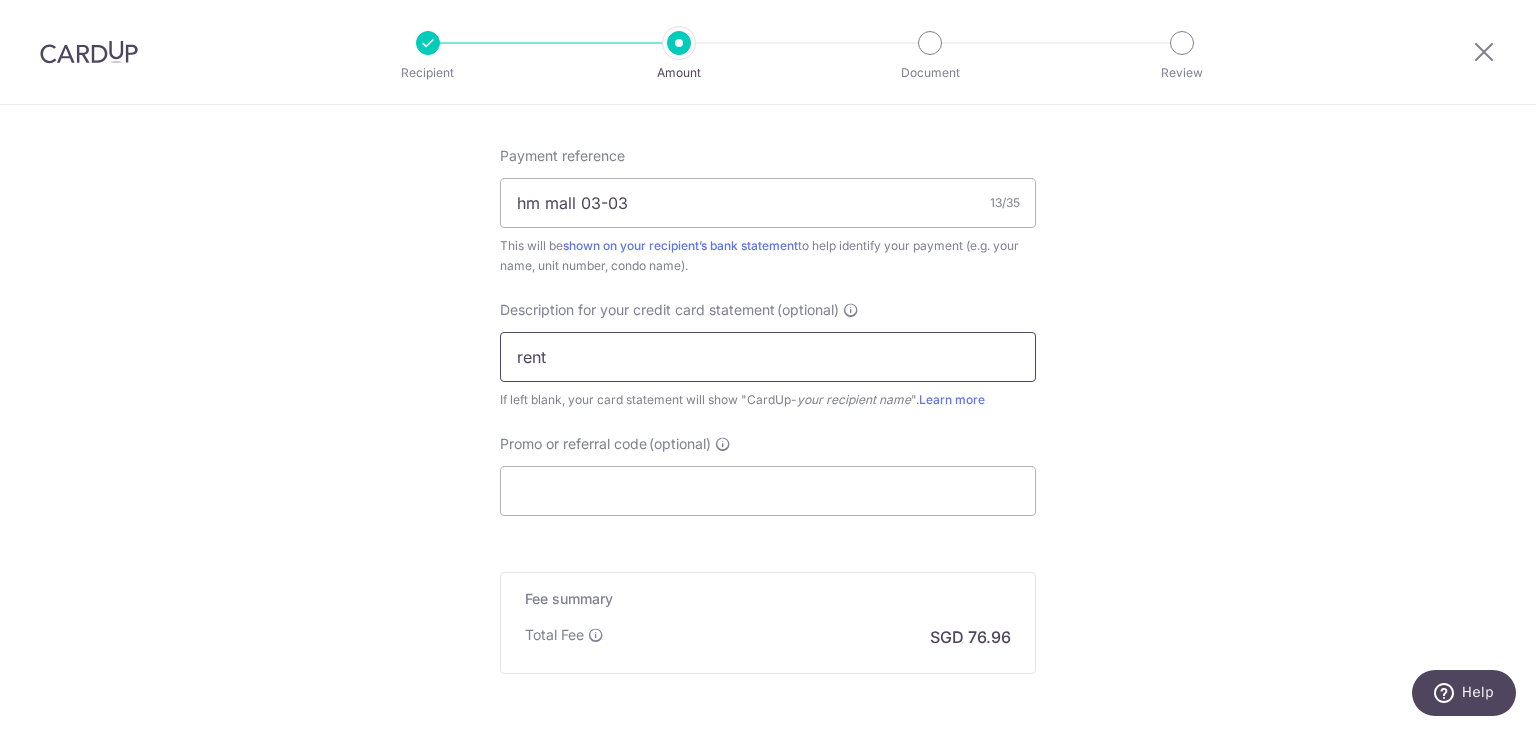 click on "rent" at bounding box center (768, 357) 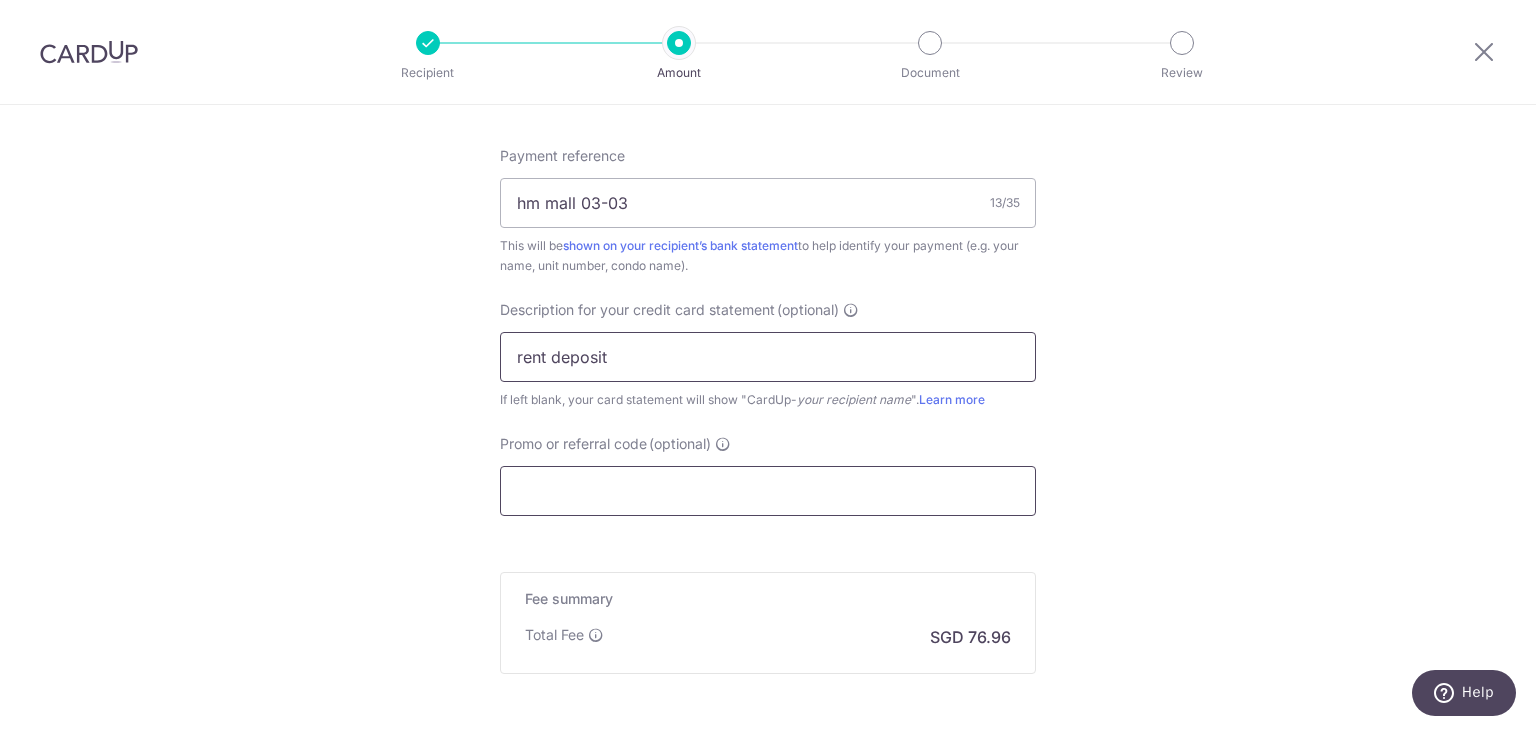 type on "rent deposit" 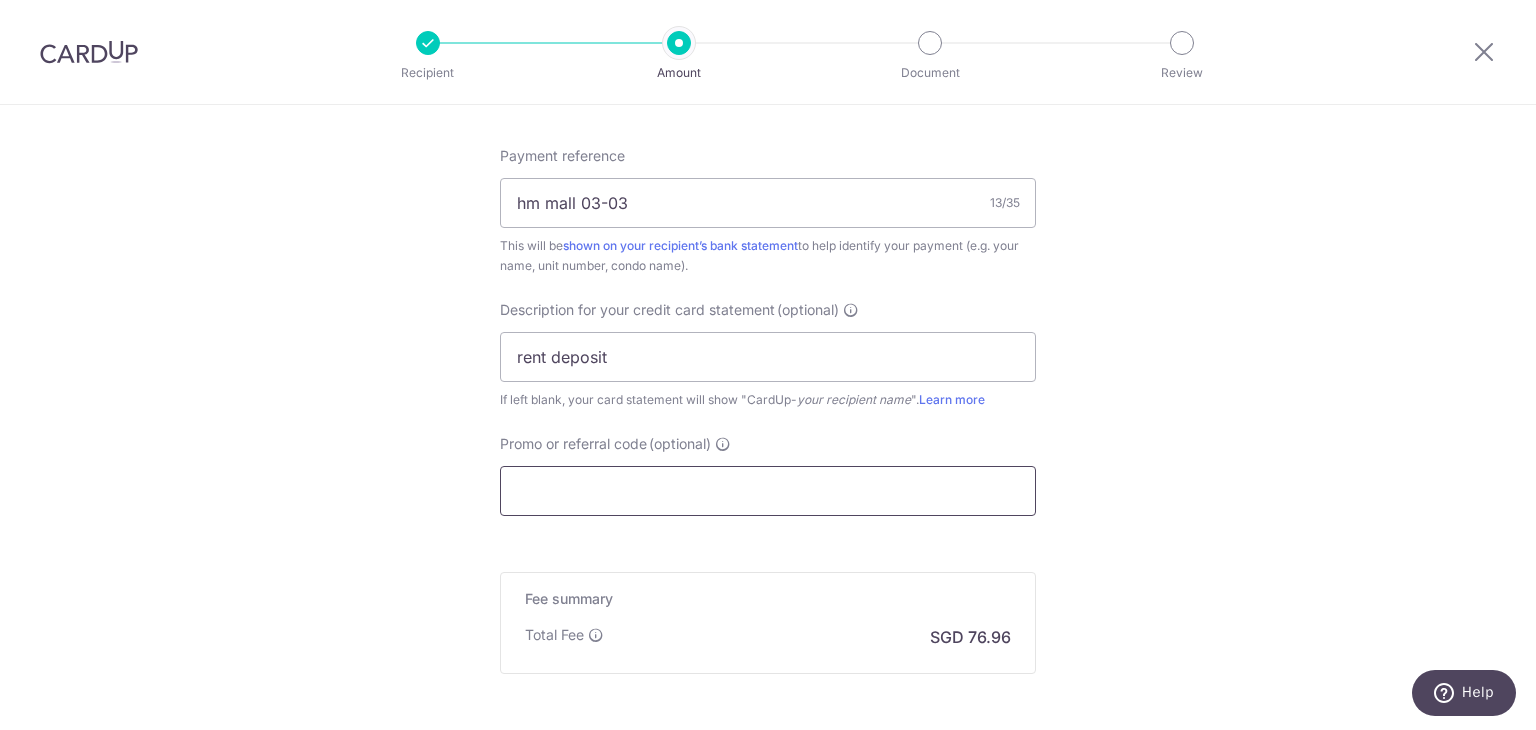 click on "Promo or referral code
(optional)" at bounding box center [768, 491] 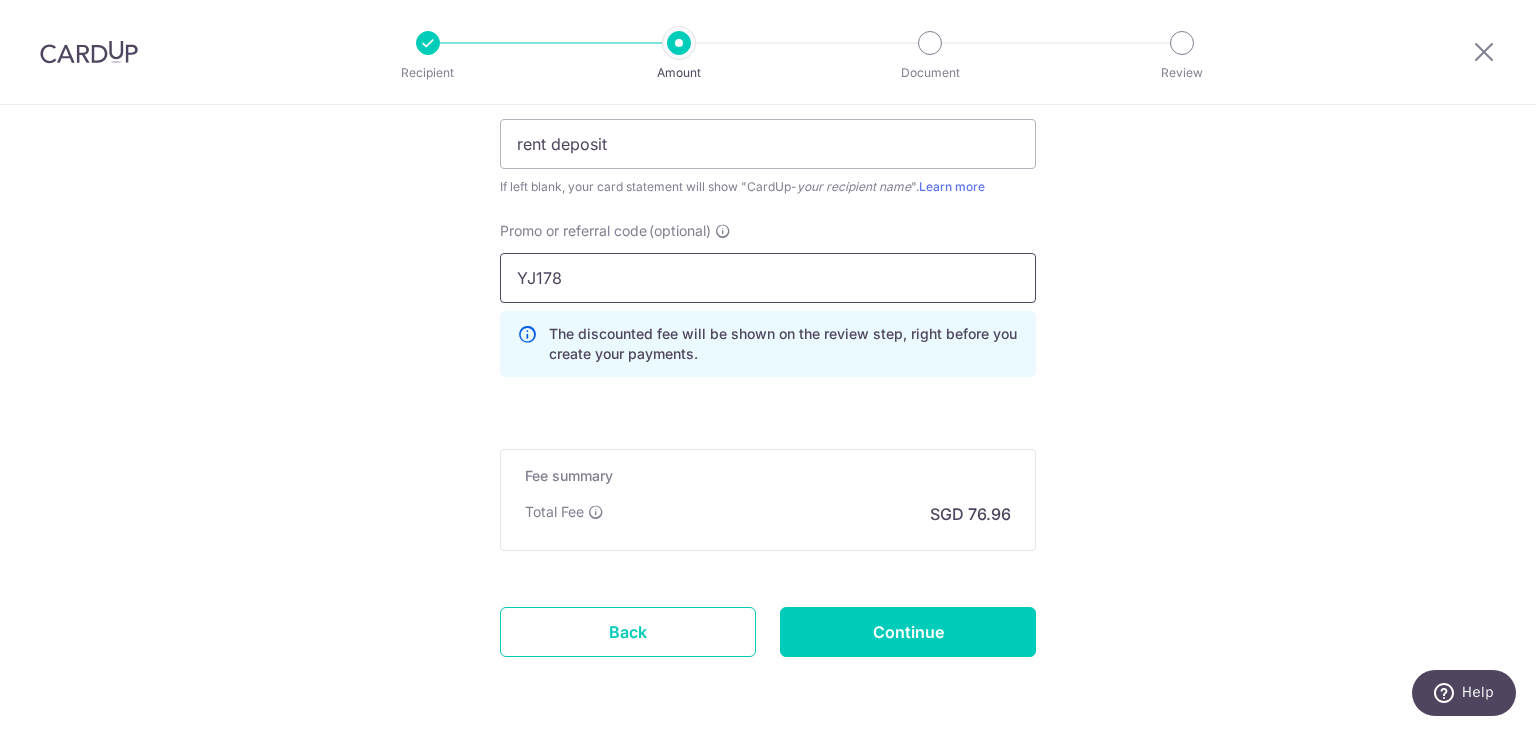 scroll, scrollTop: 1487, scrollLeft: 0, axis: vertical 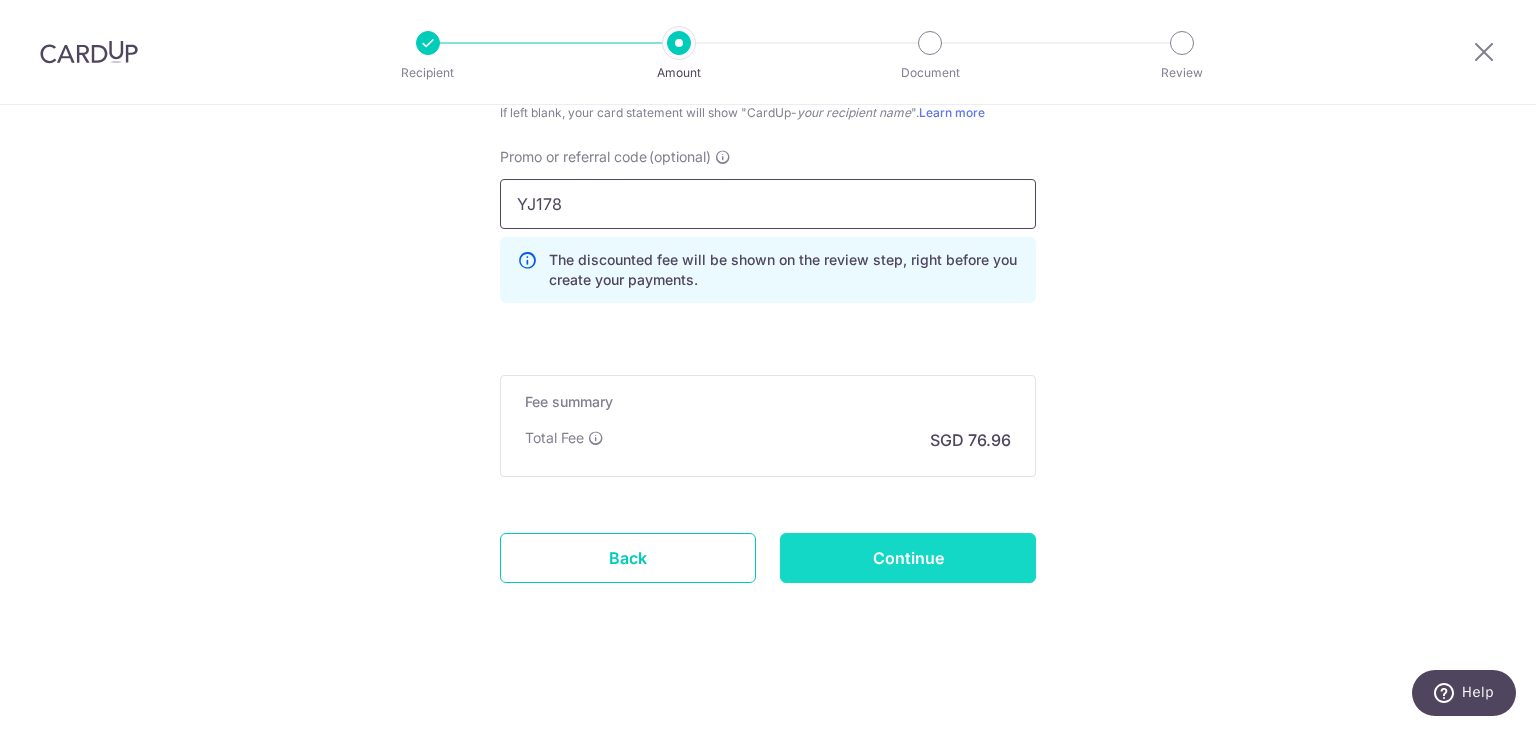type on "YJ178" 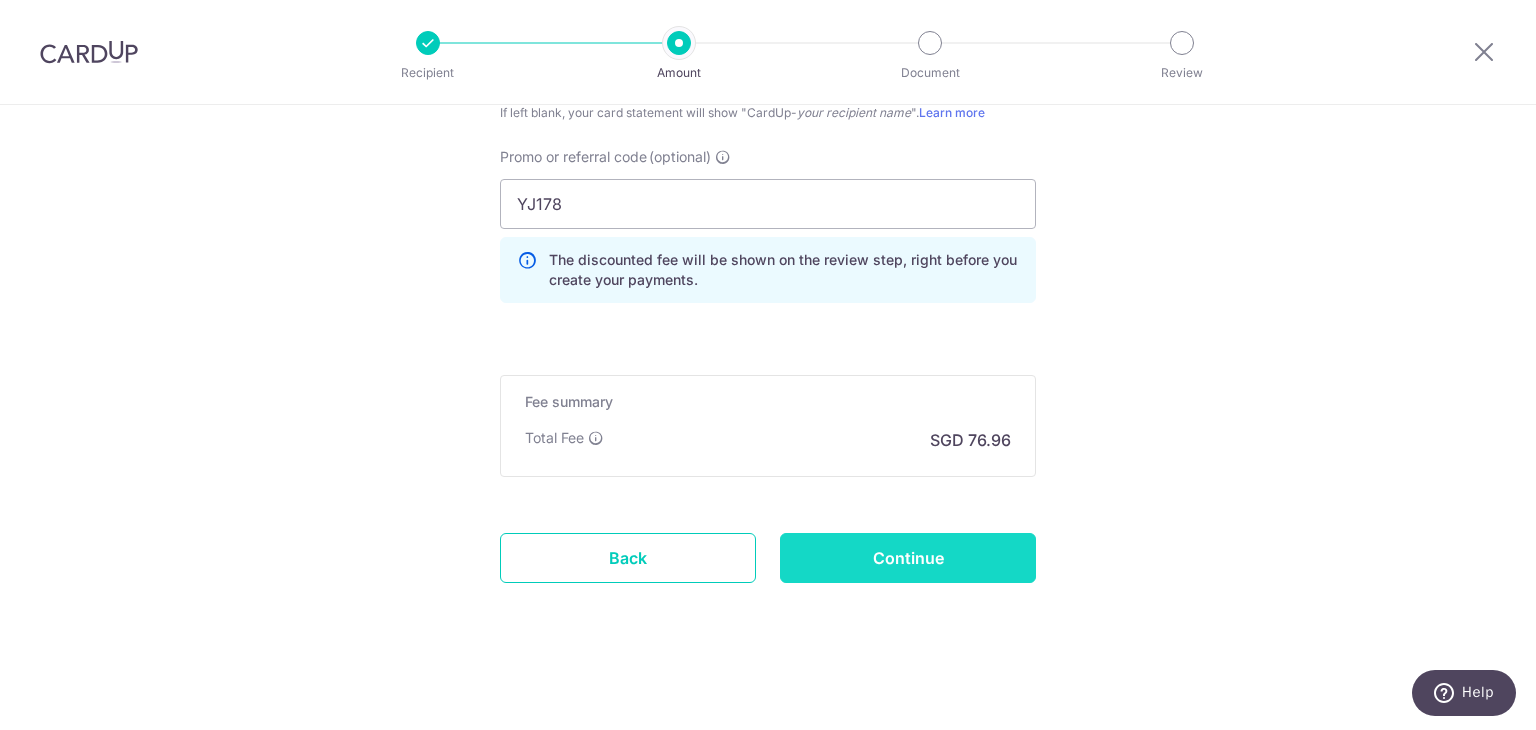 click on "Continue" at bounding box center [908, 558] 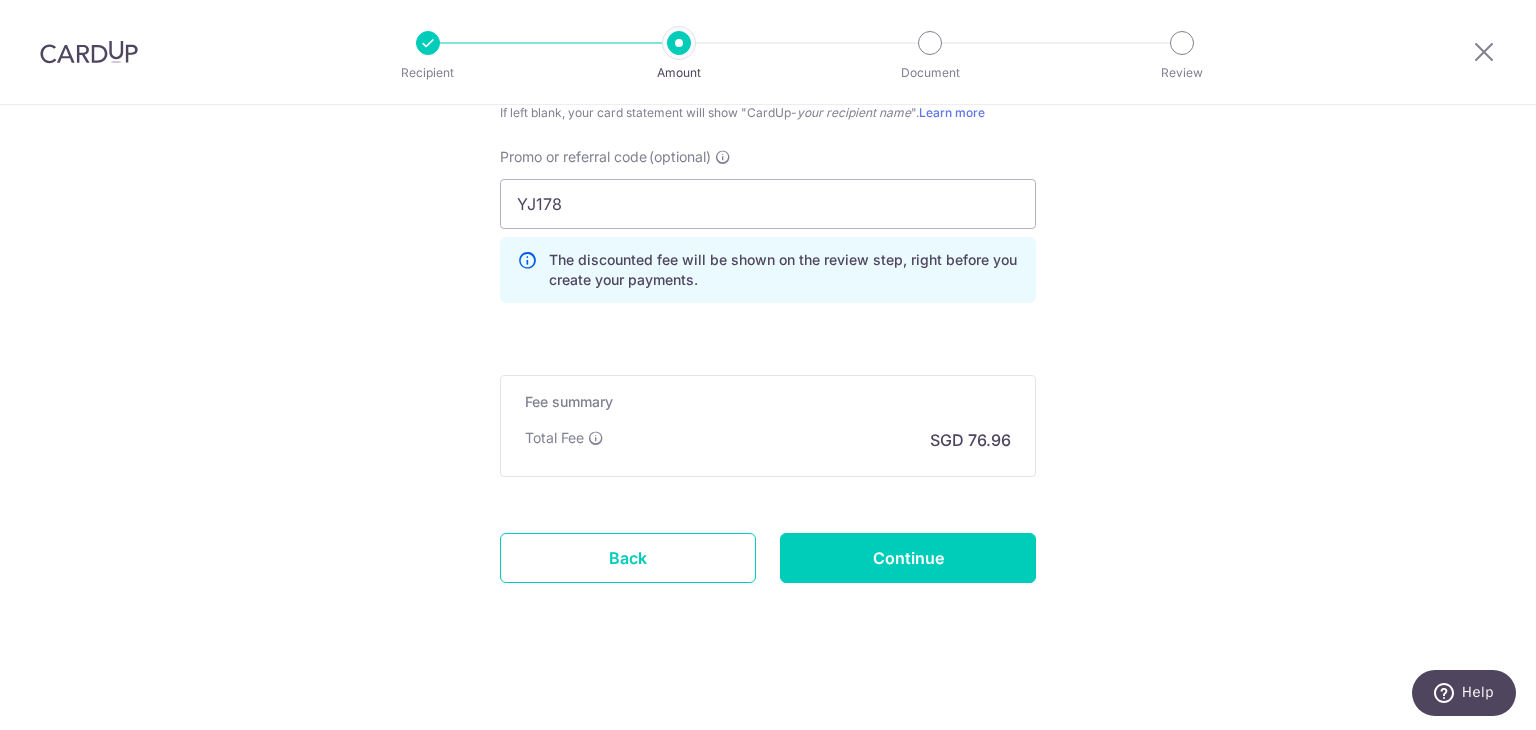 type on "Create Schedule" 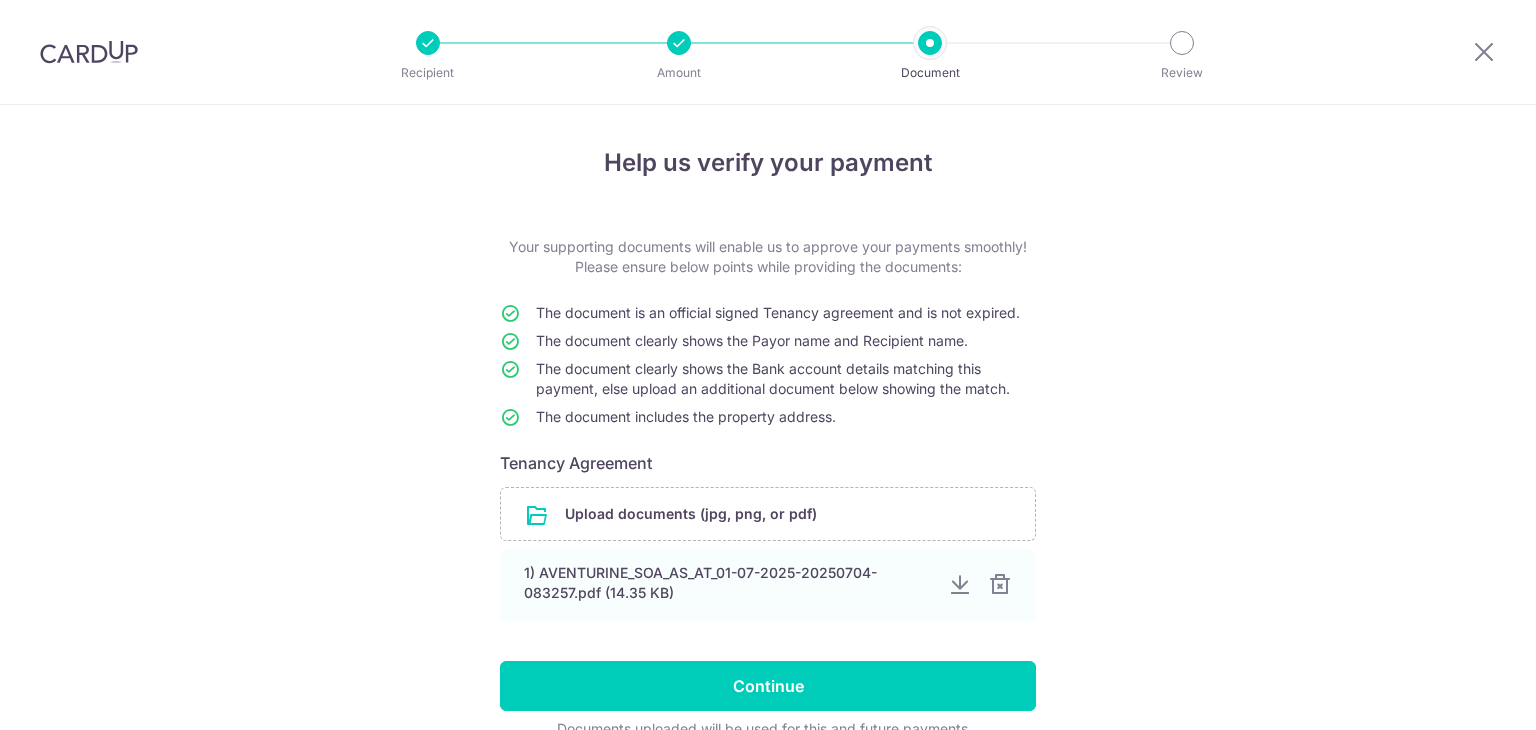 scroll, scrollTop: 0, scrollLeft: 0, axis: both 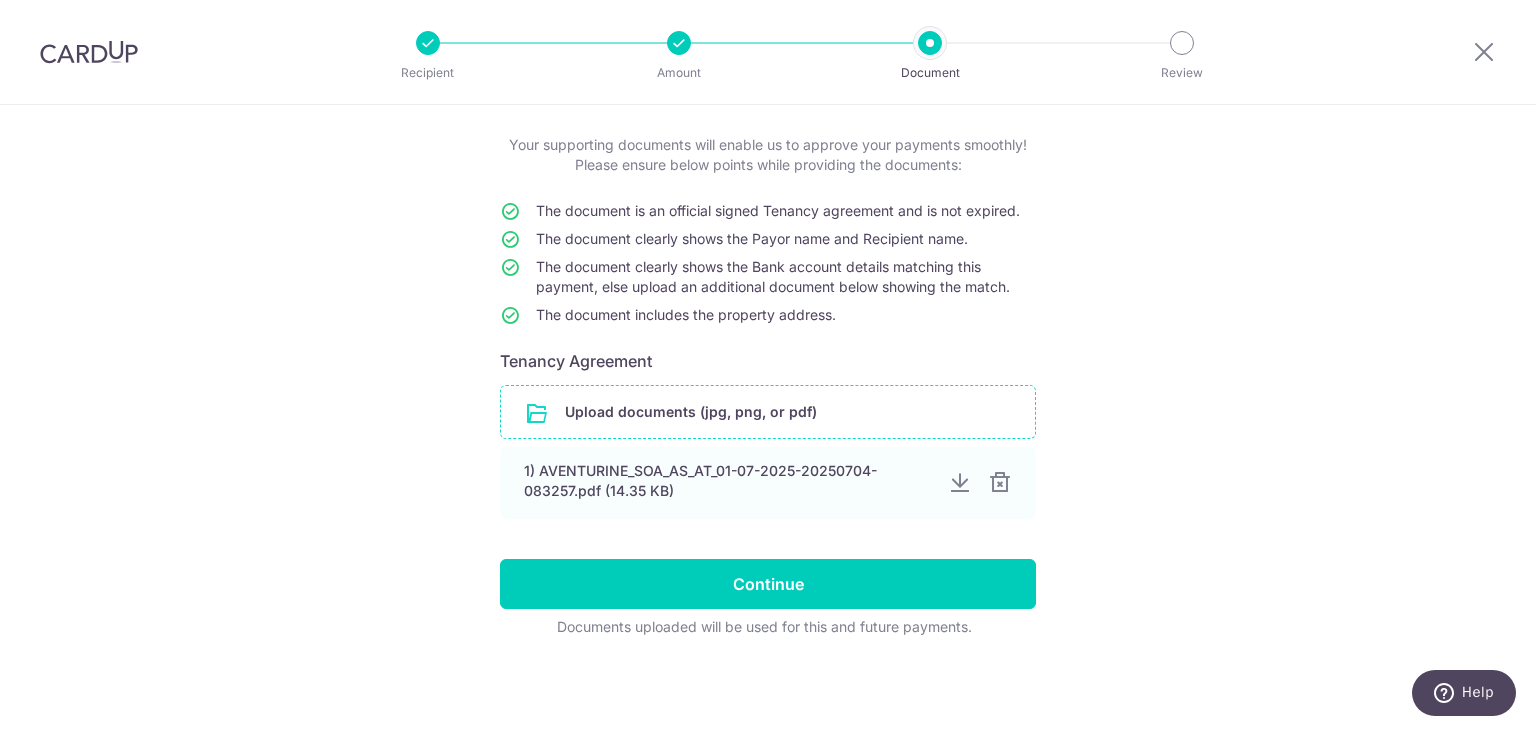 click at bounding box center [768, 412] 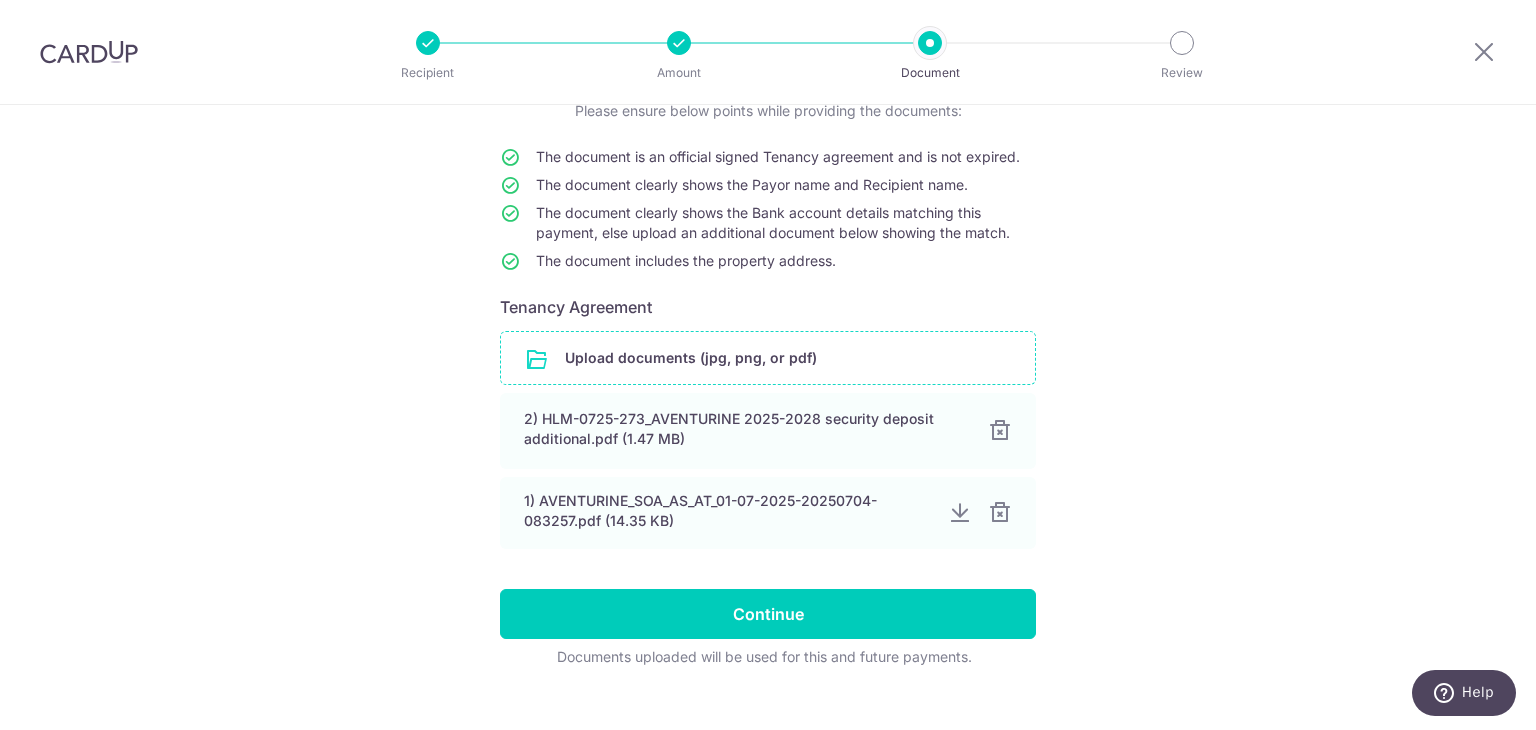 scroll, scrollTop: 186, scrollLeft: 0, axis: vertical 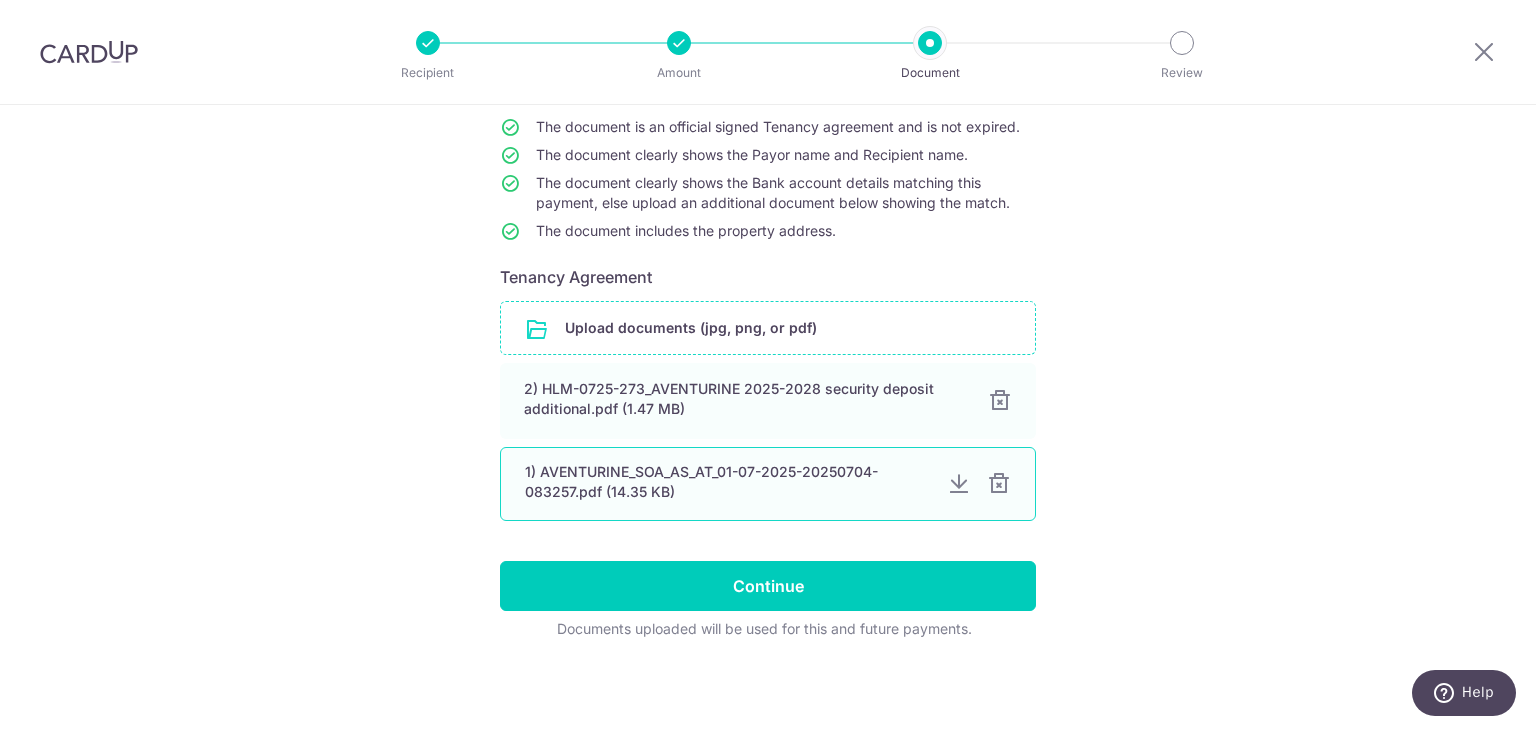 click at bounding box center (999, 484) 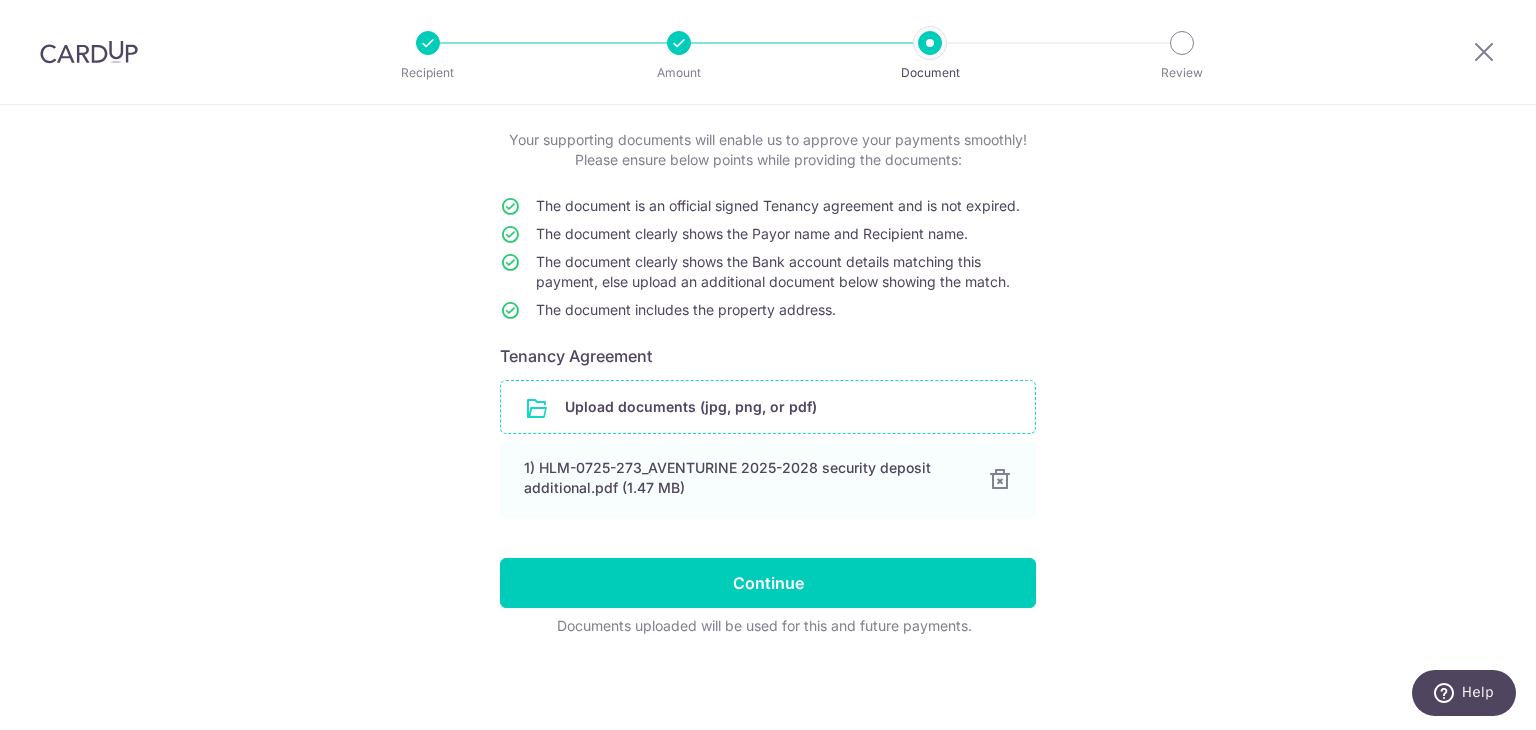 scroll, scrollTop: 106, scrollLeft: 0, axis: vertical 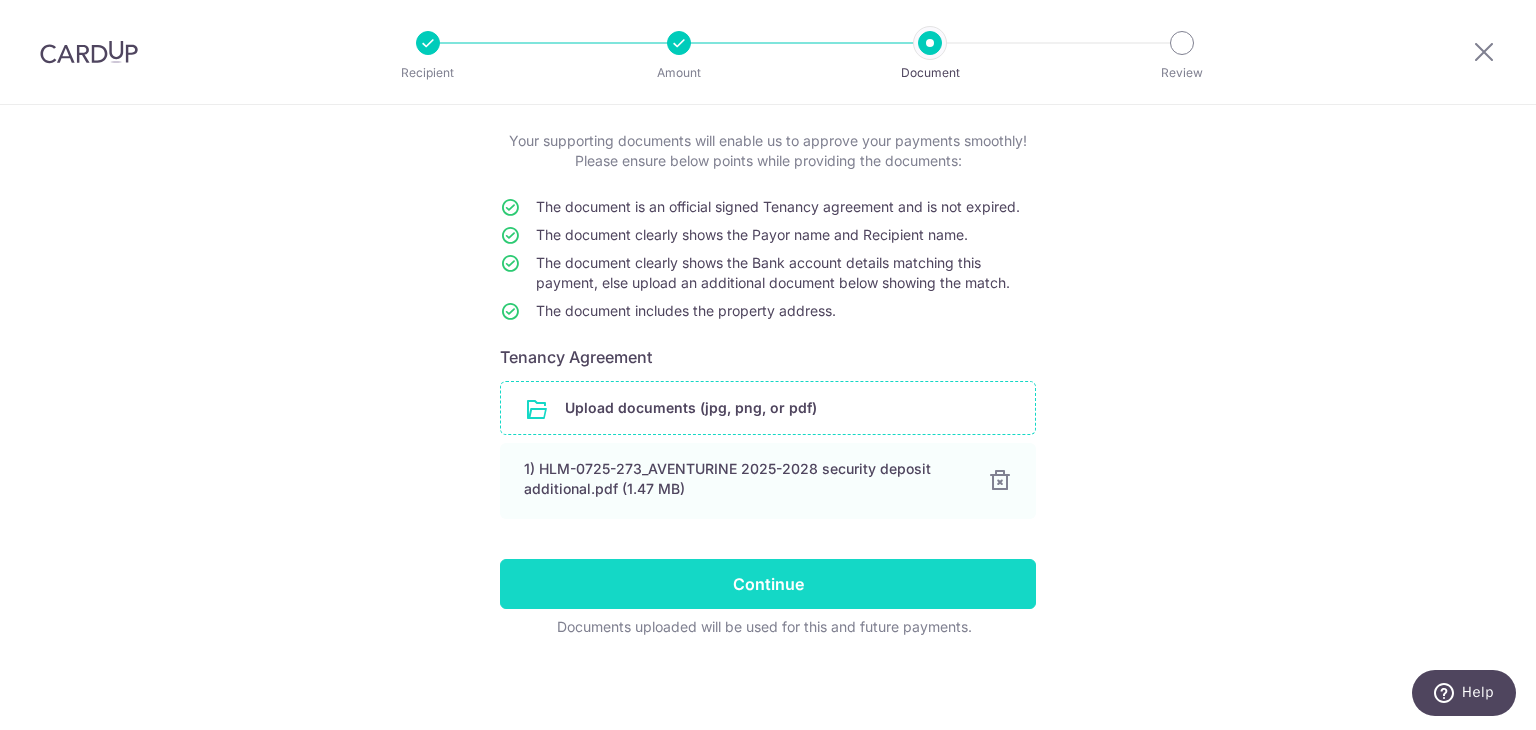 click on "Continue" at bounding box center [768, 584] 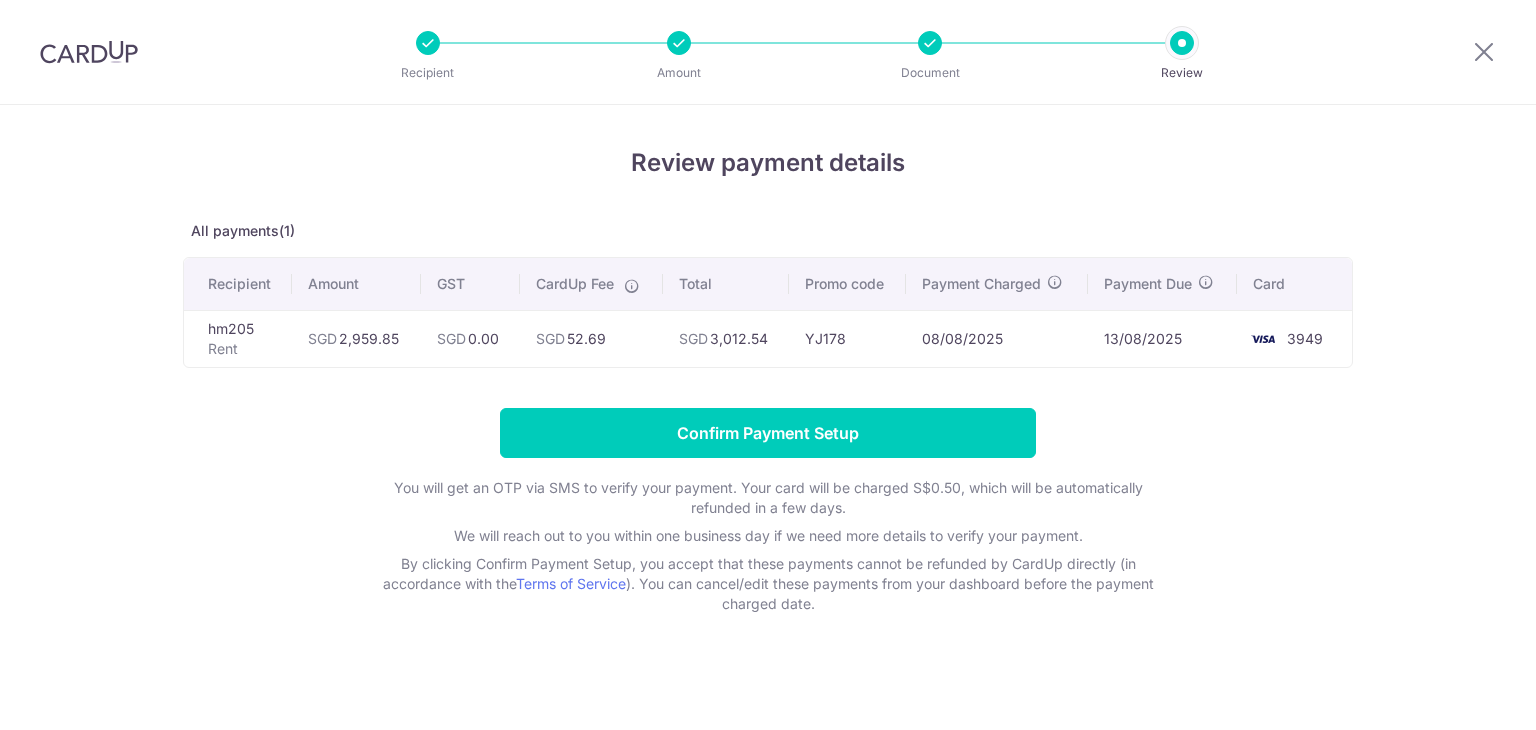 scroll, scrollTop: 0, scrollLeft: 0, axis: both 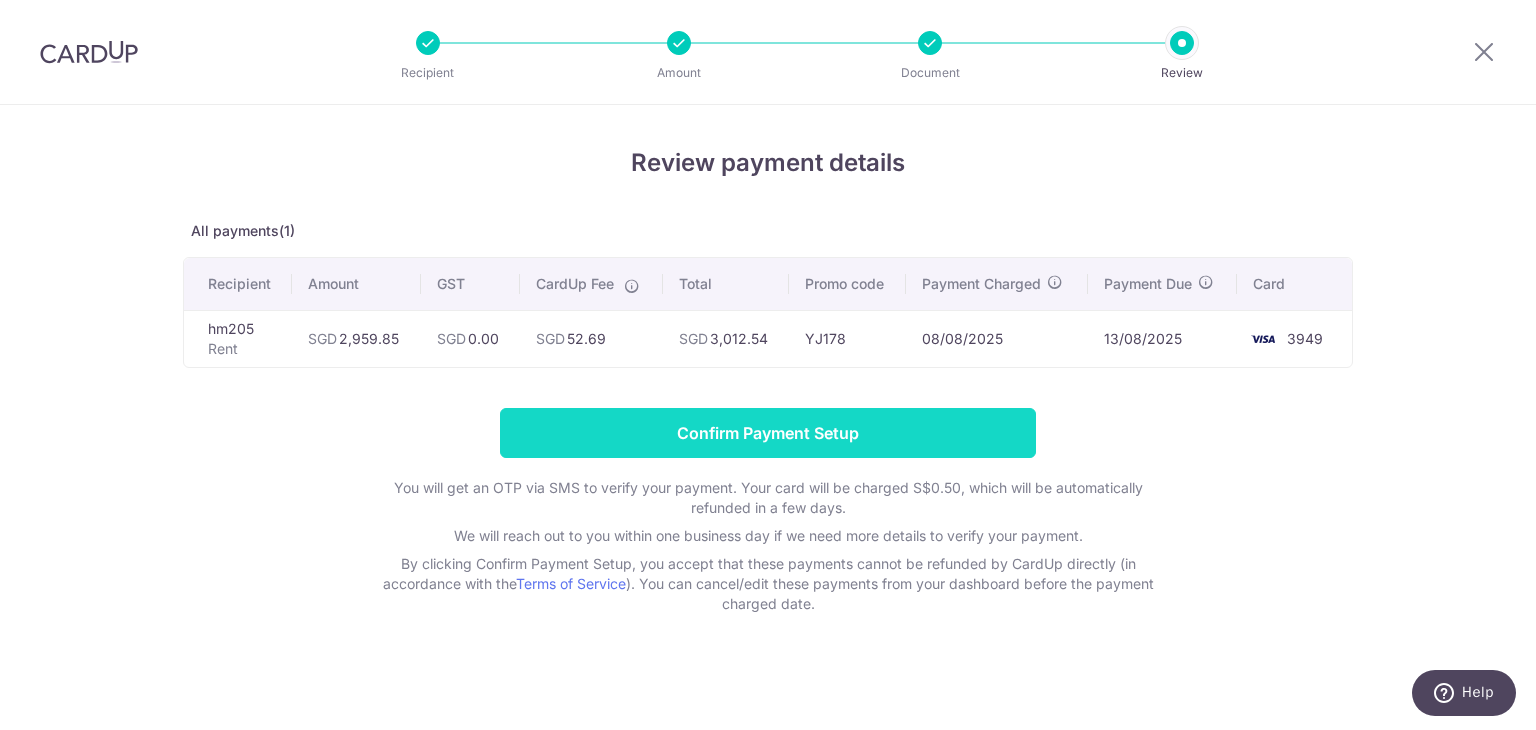 click on "Confirm Payment Setup" at bounding box center (768, 433) 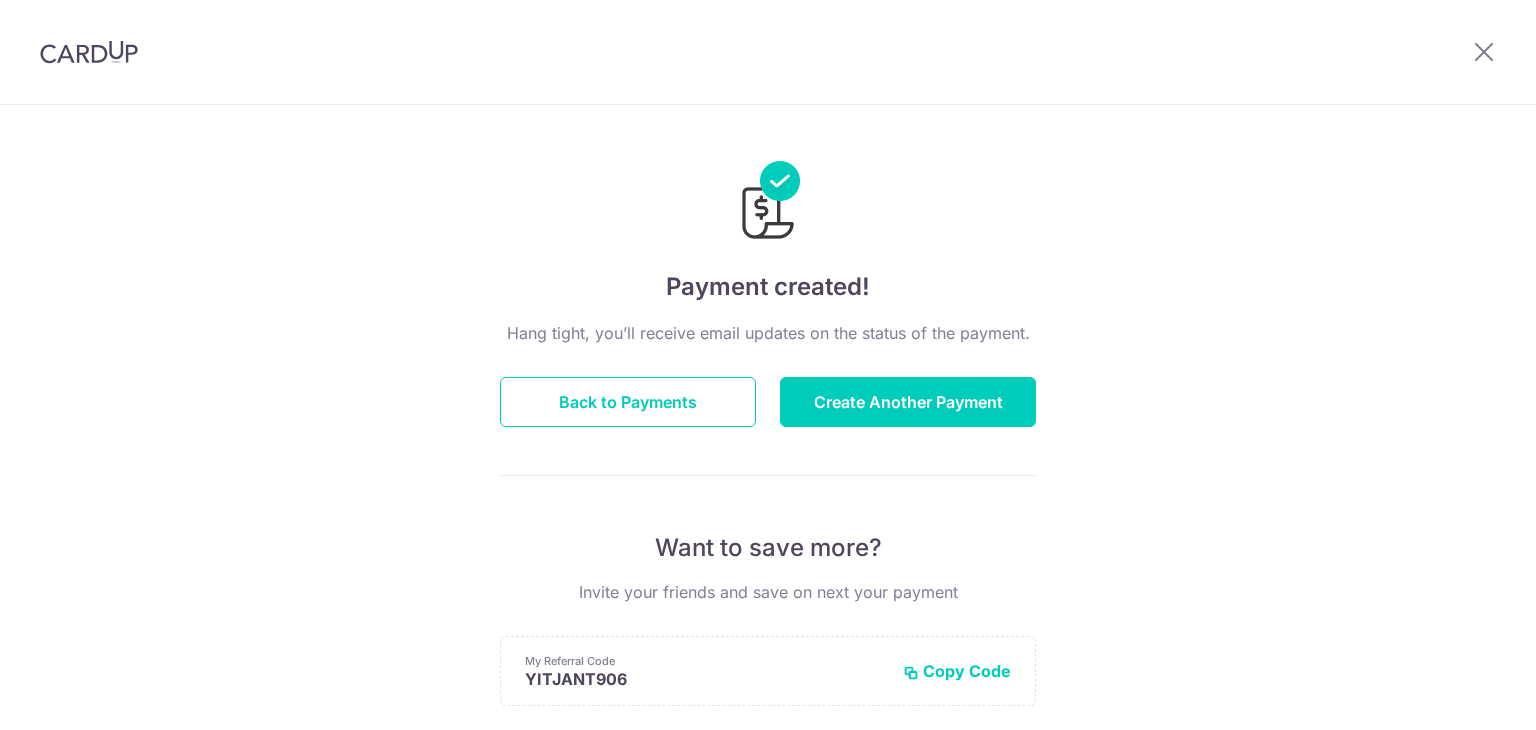 scroll, scrollTop: 0, scrollLeft: 0, axis: both 